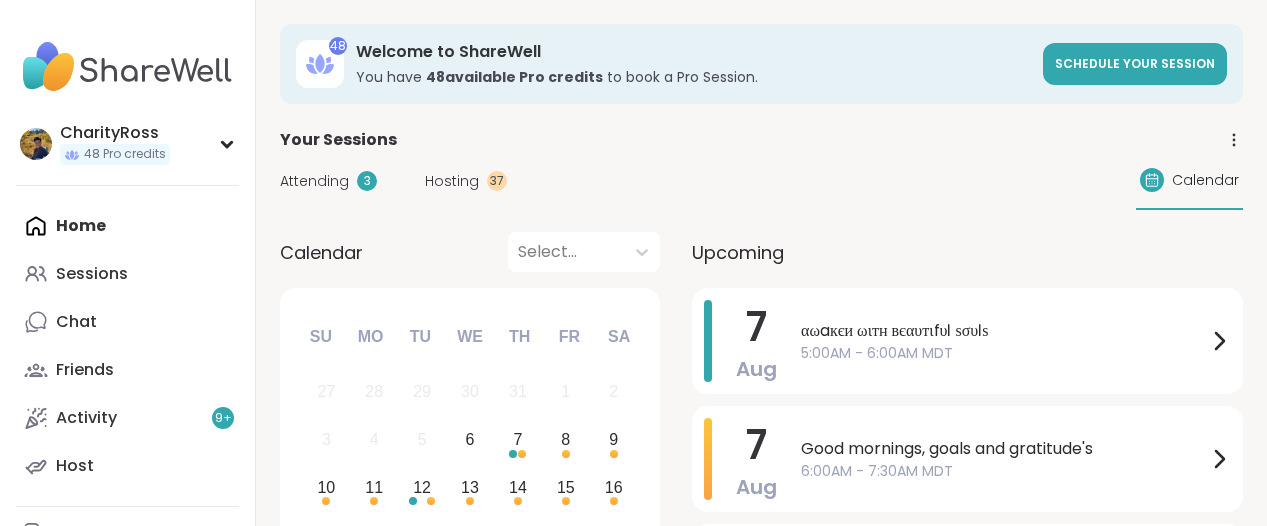scroll, scrollTop: 0, scrollLeft: 0, axis: both 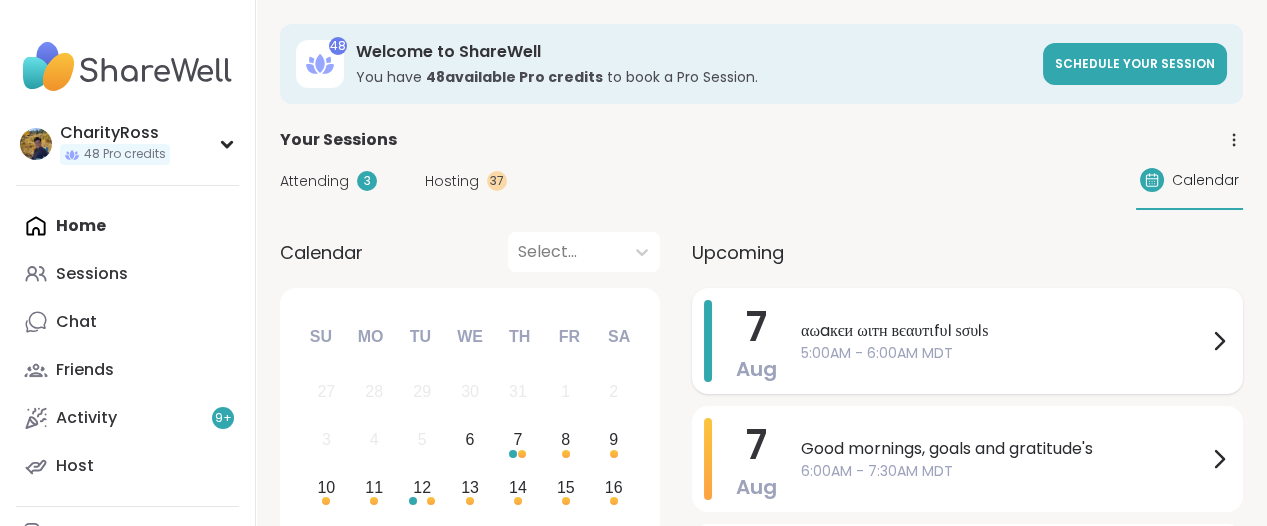 click on "5:00AM - 6:00AM MDT" at bounding box center [1004, 353] 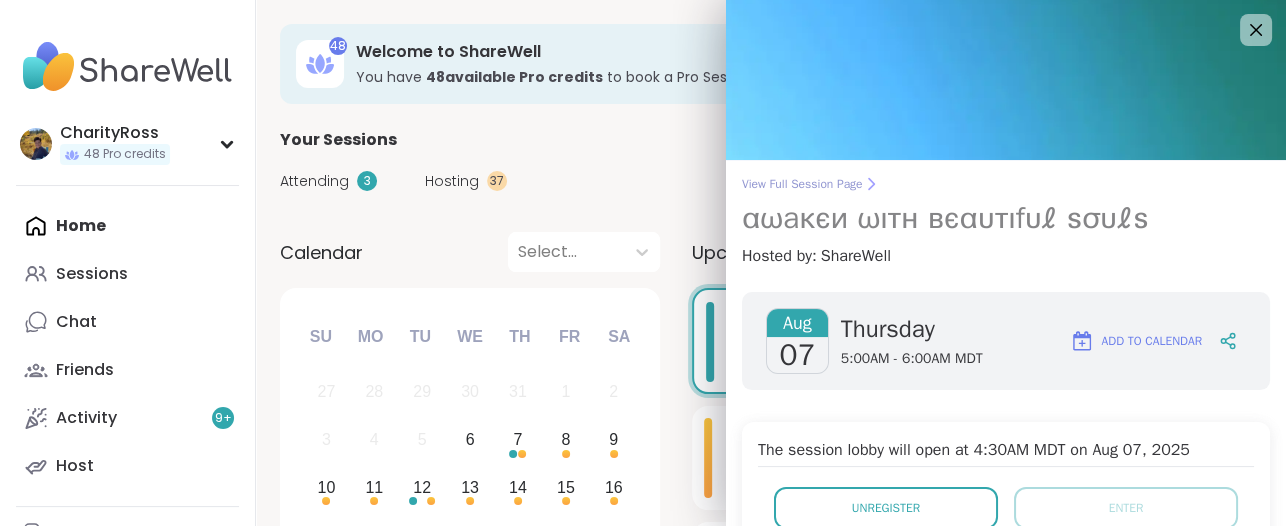 click on "View Full Session Page" at bounding box center [1006, 184] 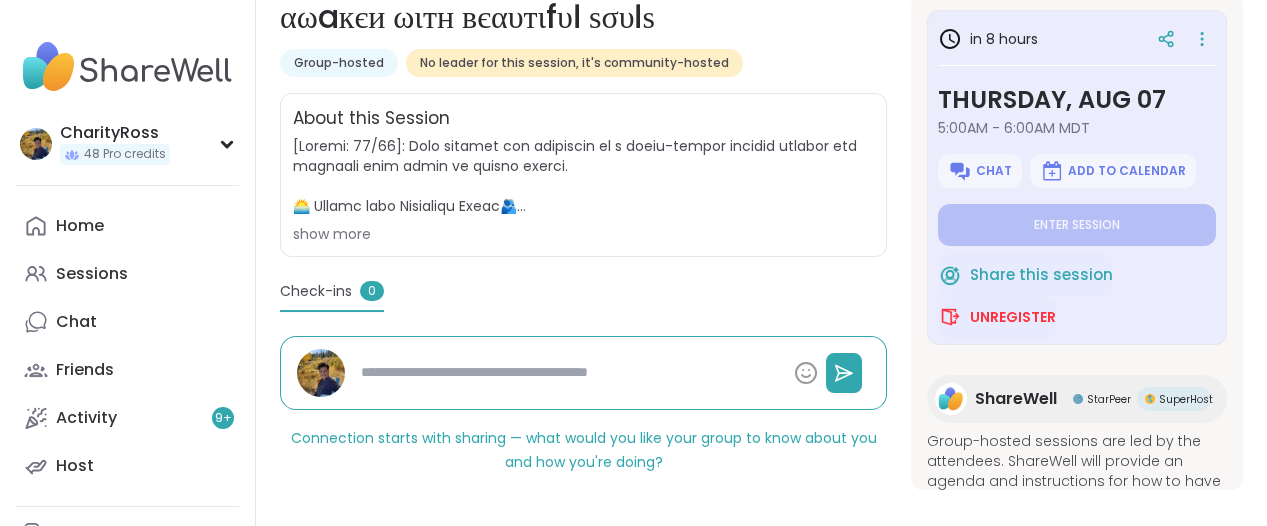 scroll, scrollTop: 340, scrollLeft: 0, axis: vertical 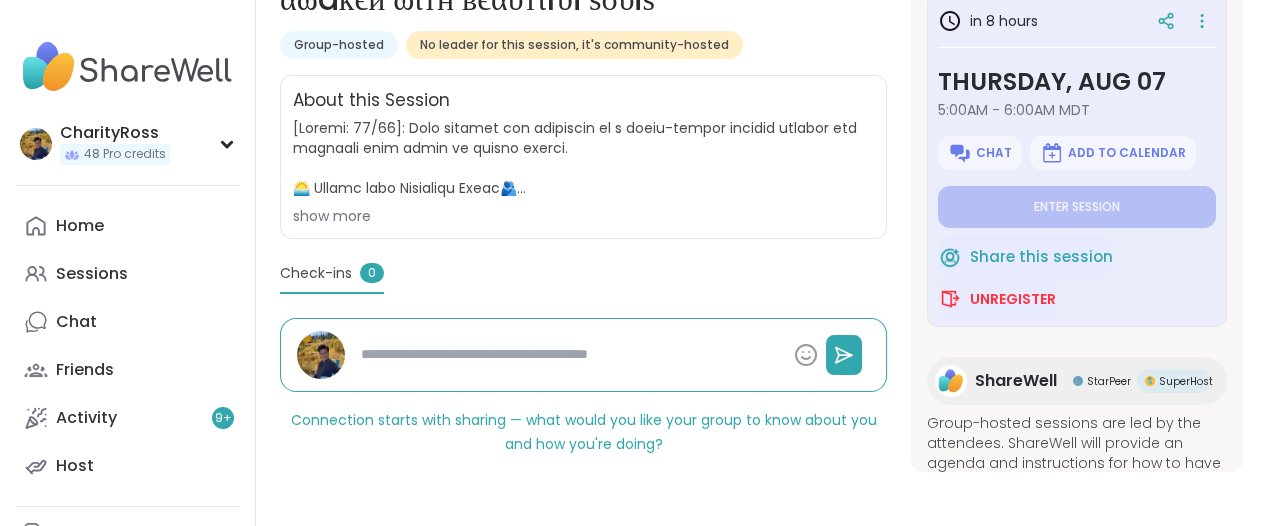 click at bounding box center (569, 354) 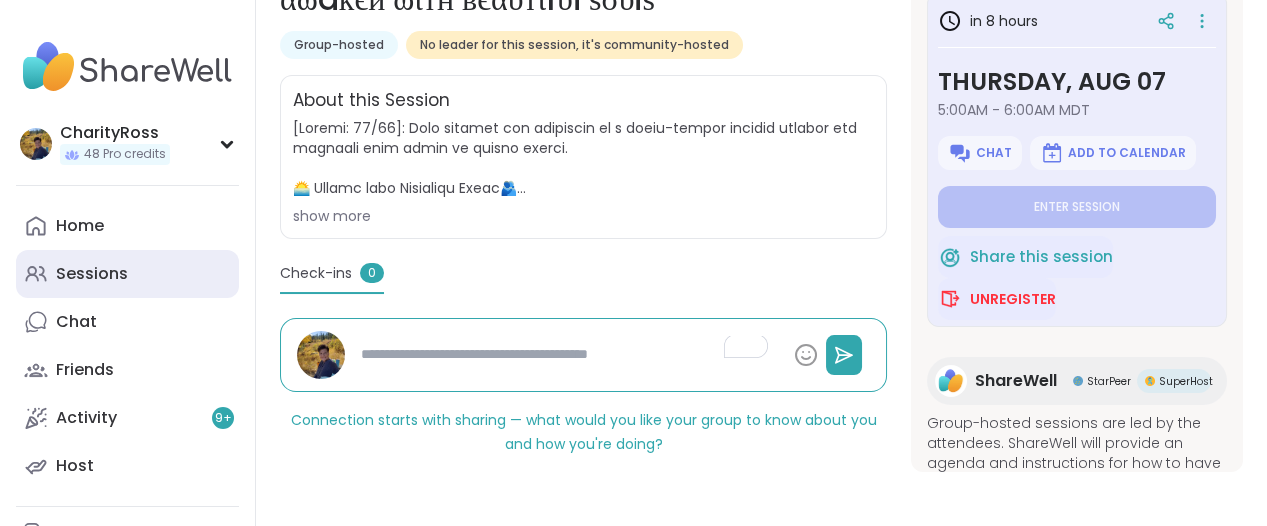 click on "Sessions" at bounding box center (92, 274) 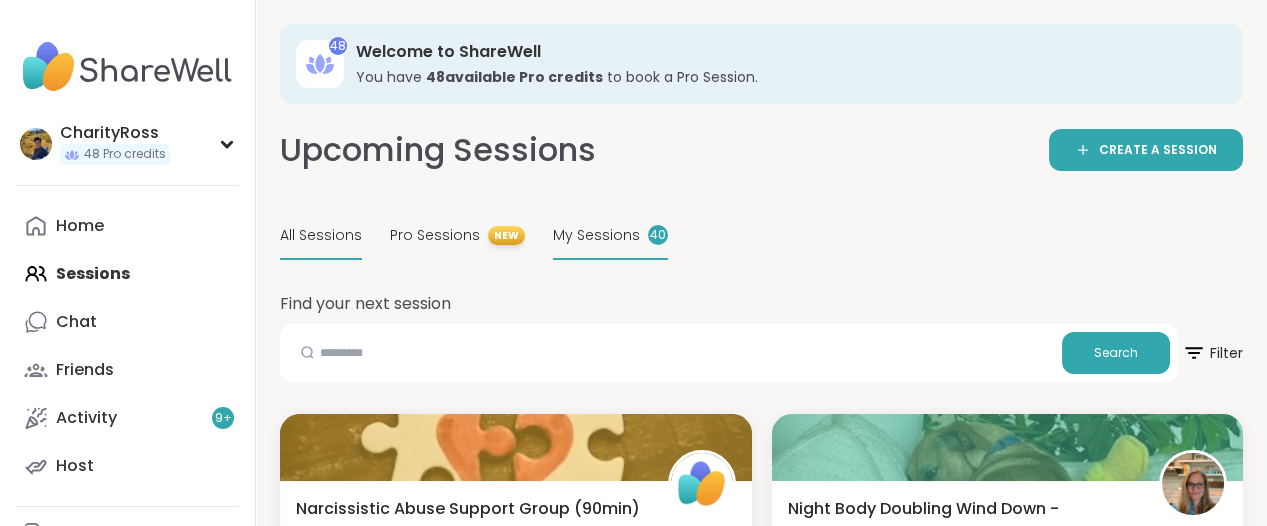 click on "My Sessions" at bounding box center [596, 235] 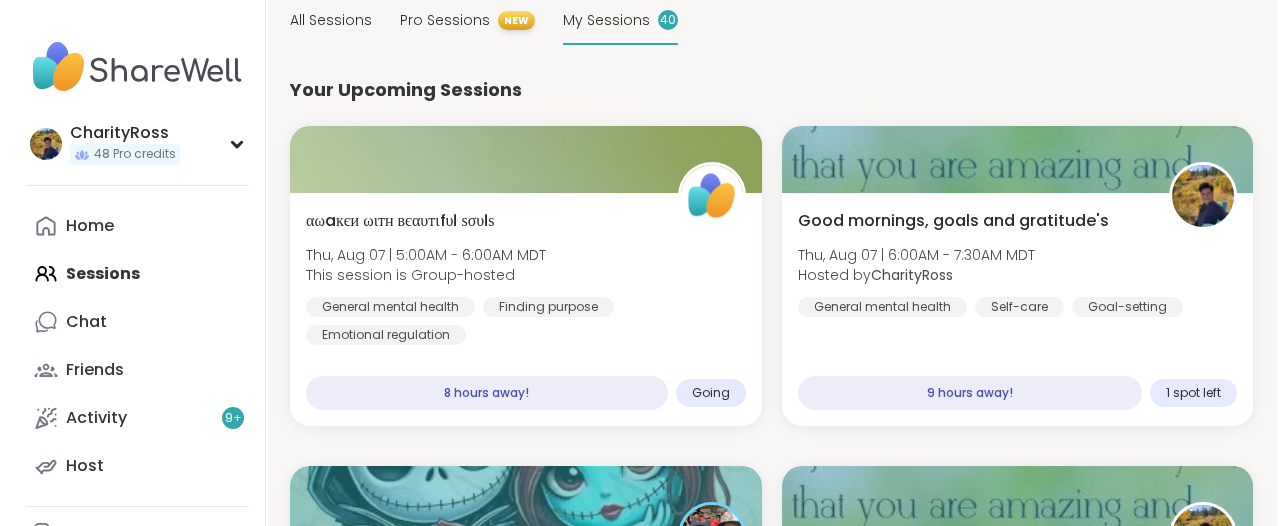 scroll, scrollTop: 250, scrollLeft: 0, axis: vertical 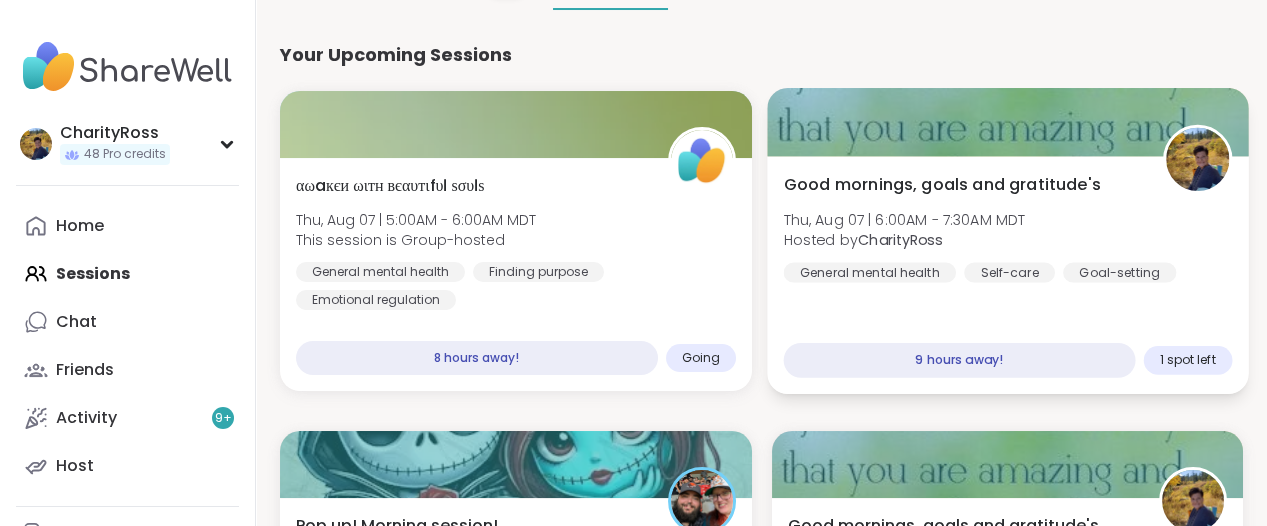click on "Good mornings, goals and gratitude's Thu, Aug 07 | 6:00AM - 7:30AM MDT Hosted by  CharityRoss General mental health Self-care Goal-setting" at bounding box center (1007, 228) 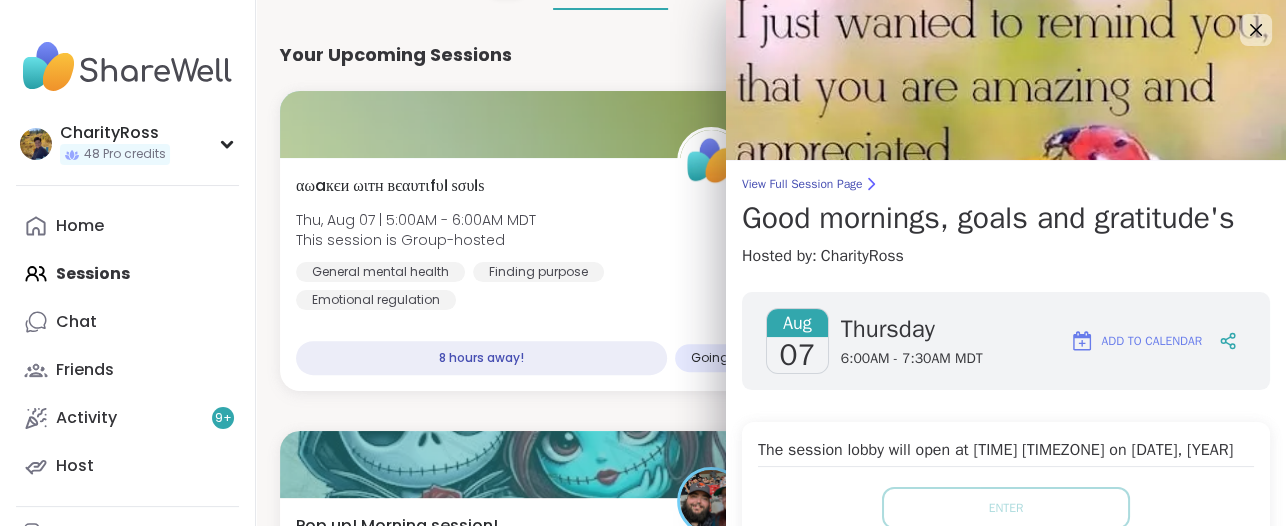 scroll, scrollTop: 125, scrollLeft: 0, axis: vertical 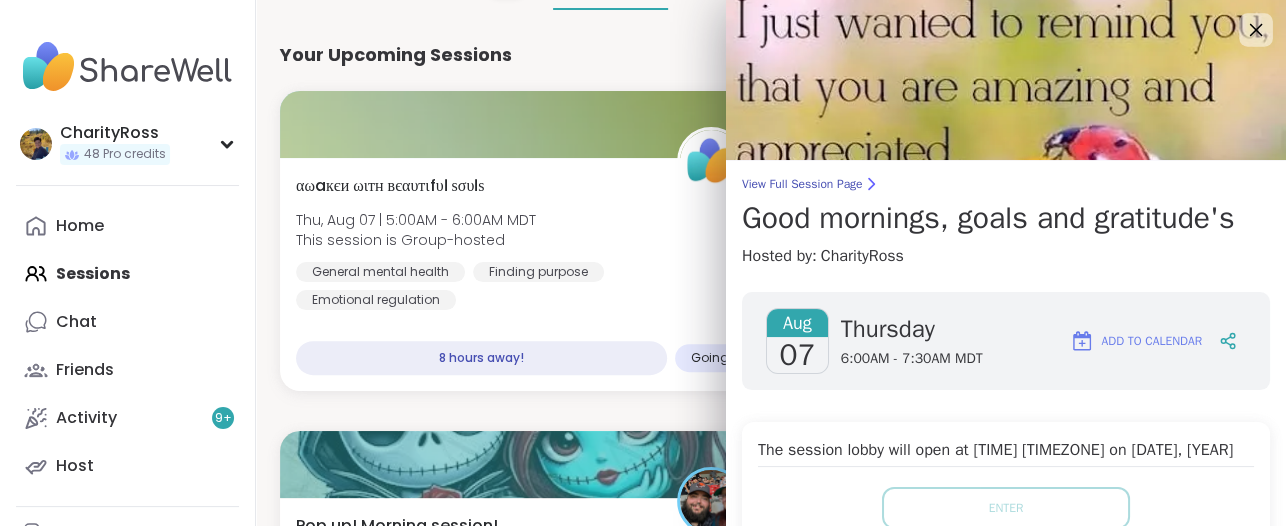 click 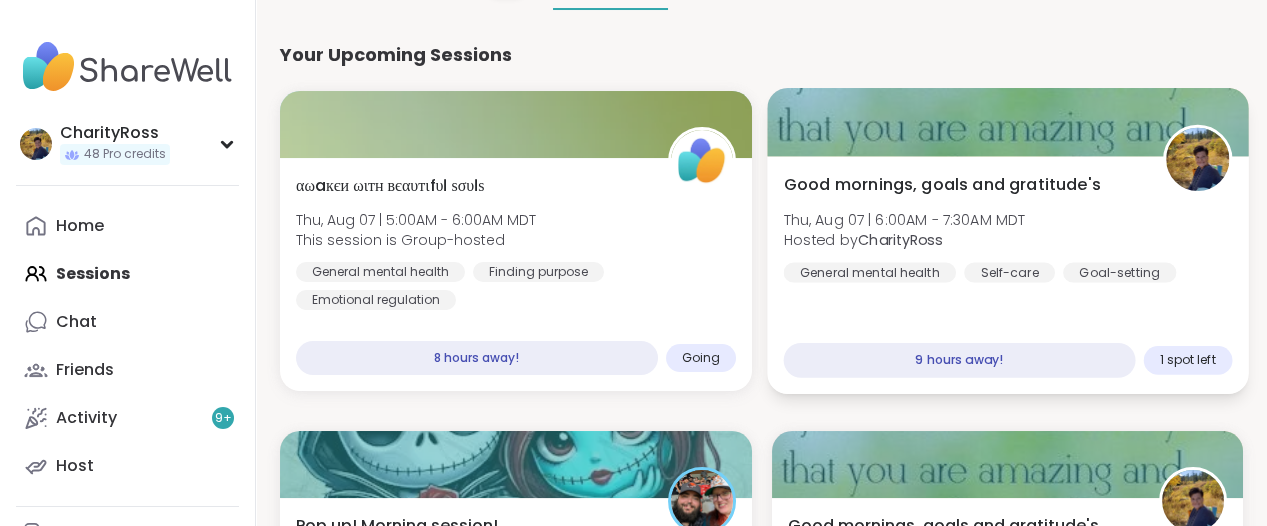 click at bounding box center (1007, 122) 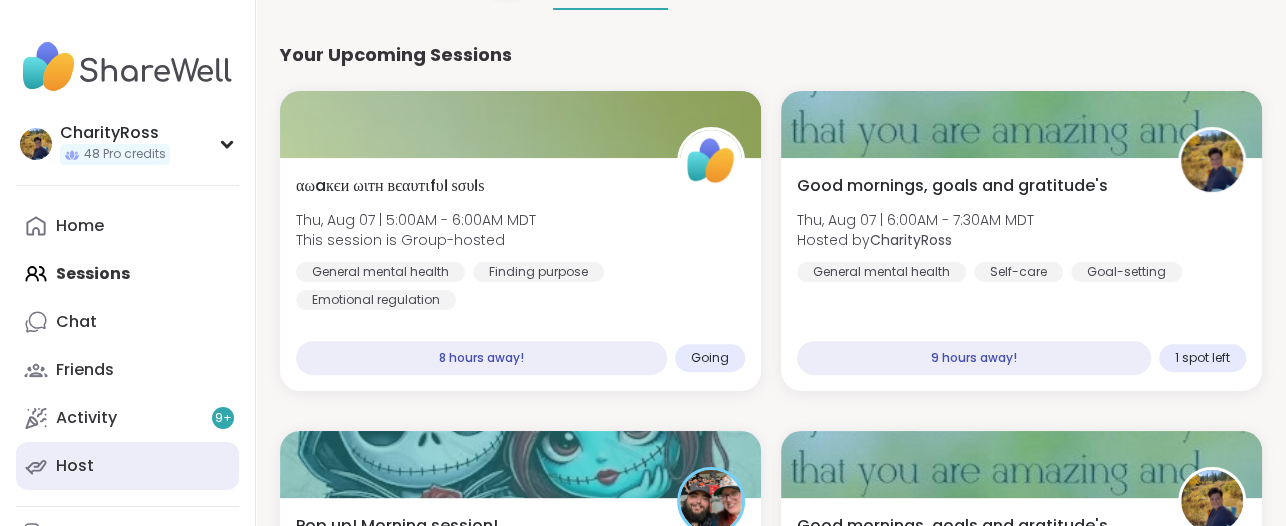 click on "Host" at bounding box center (127, 466) 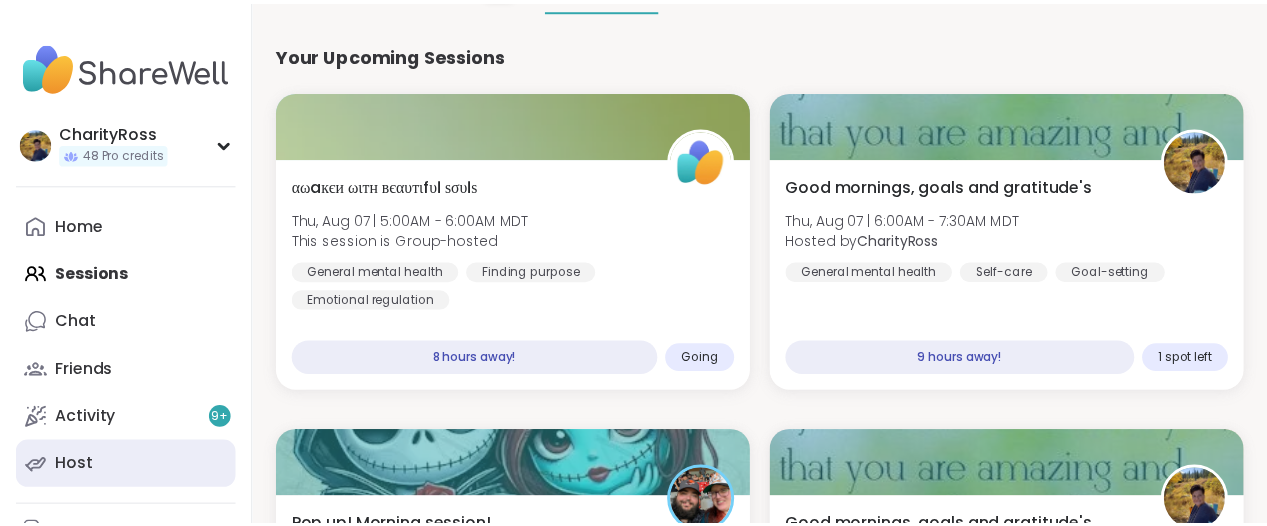 scroll, scrollTop: 0, scrollLeft: 0, axis: both 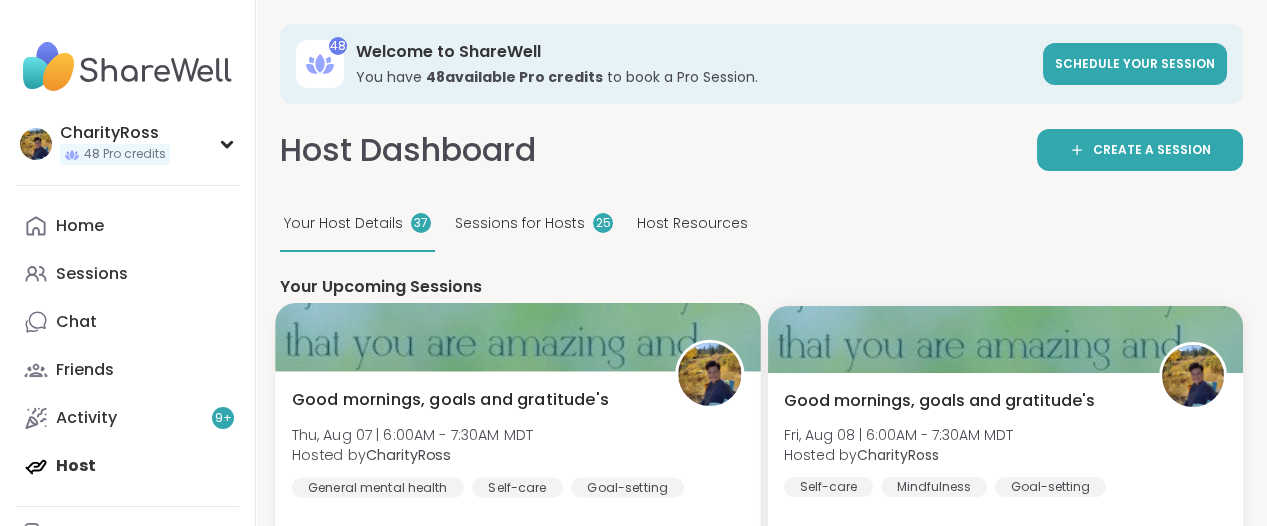 click on "Good mornings, goals and gratitude's" at bounding box center (450, 400) 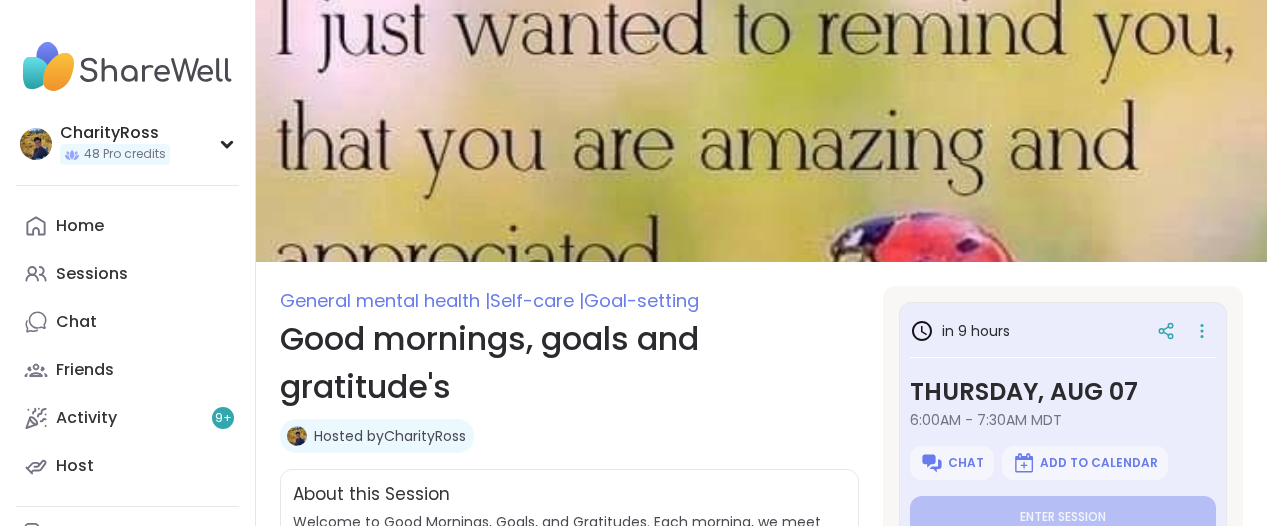 scroll, scrollTop: 0, scrollLeft: 0, axis: both 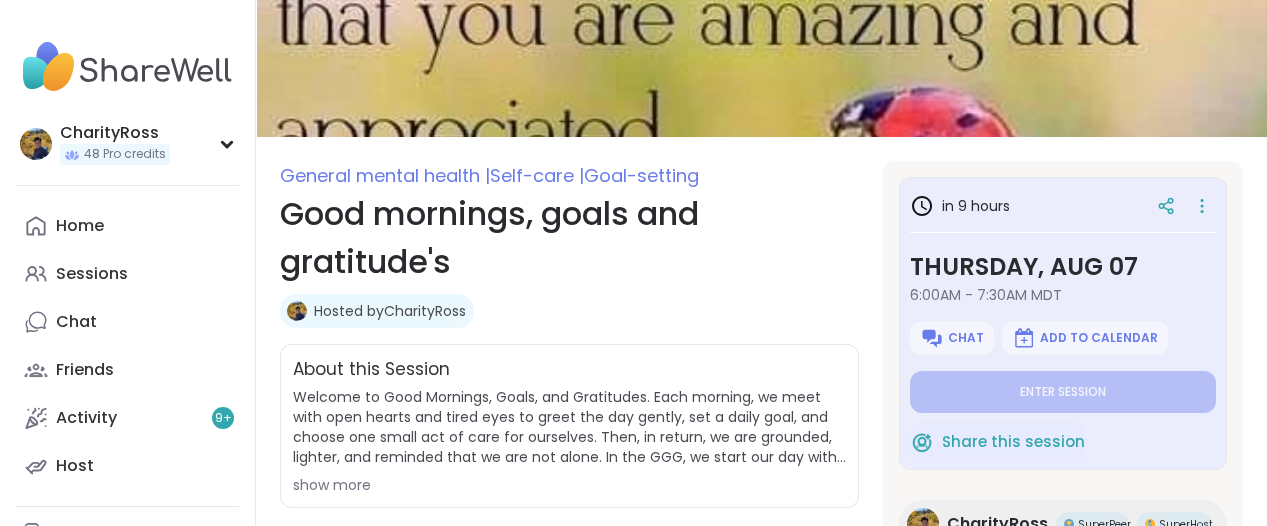 click on "show more" at bounding box center [569, 485] 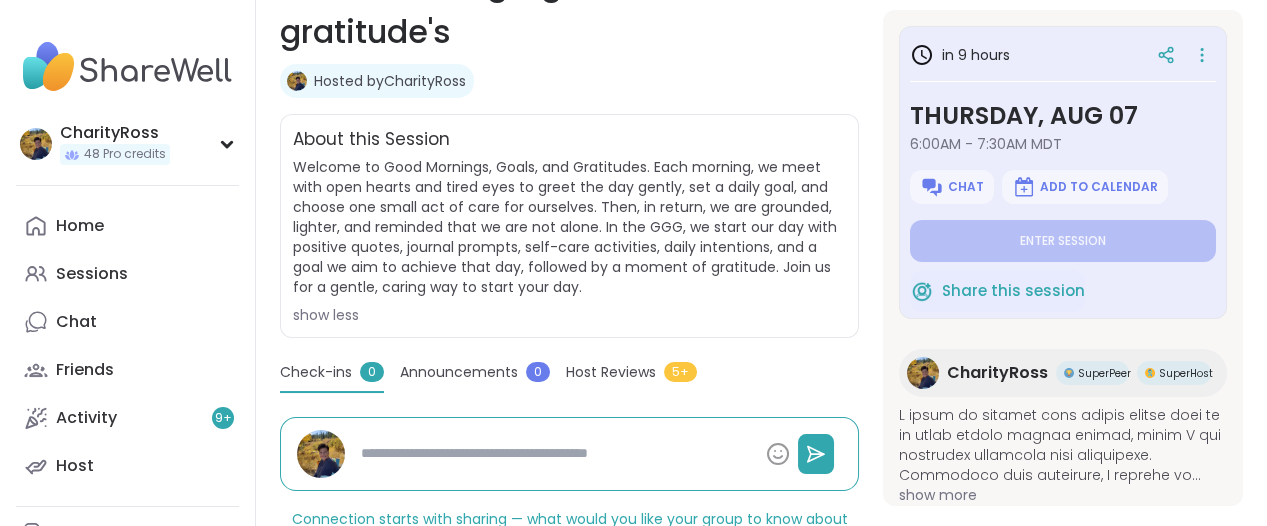 scroll, scrollTop: 375, scrollLeft: 0, axis: vertical 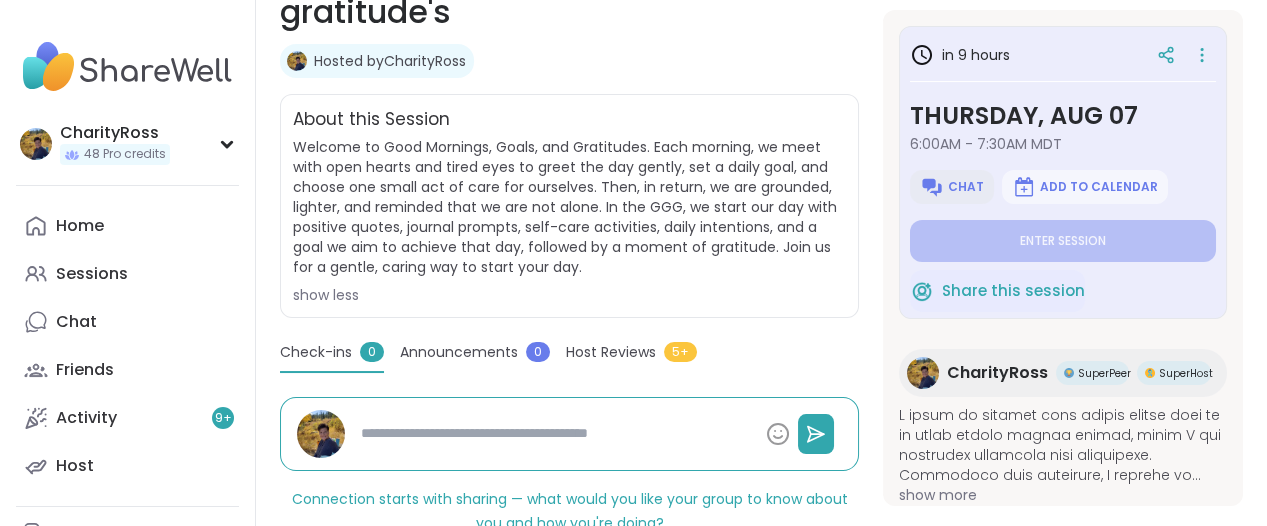 click on "Chat" at bounding box center (966, 187) 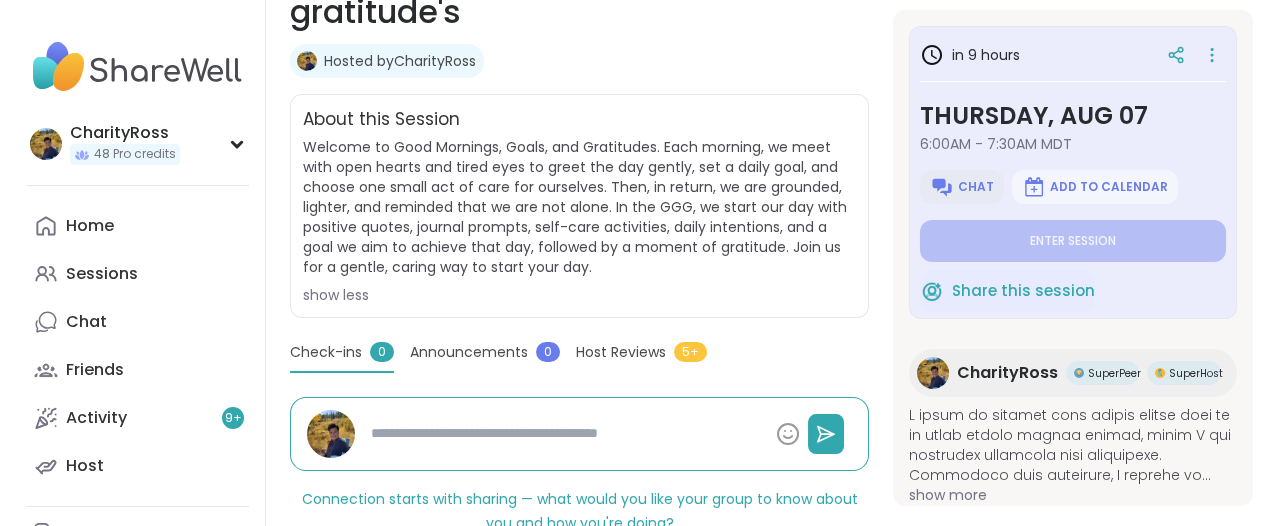 scroll, scrollTop: 0, scrollLeft: 0, axis: both 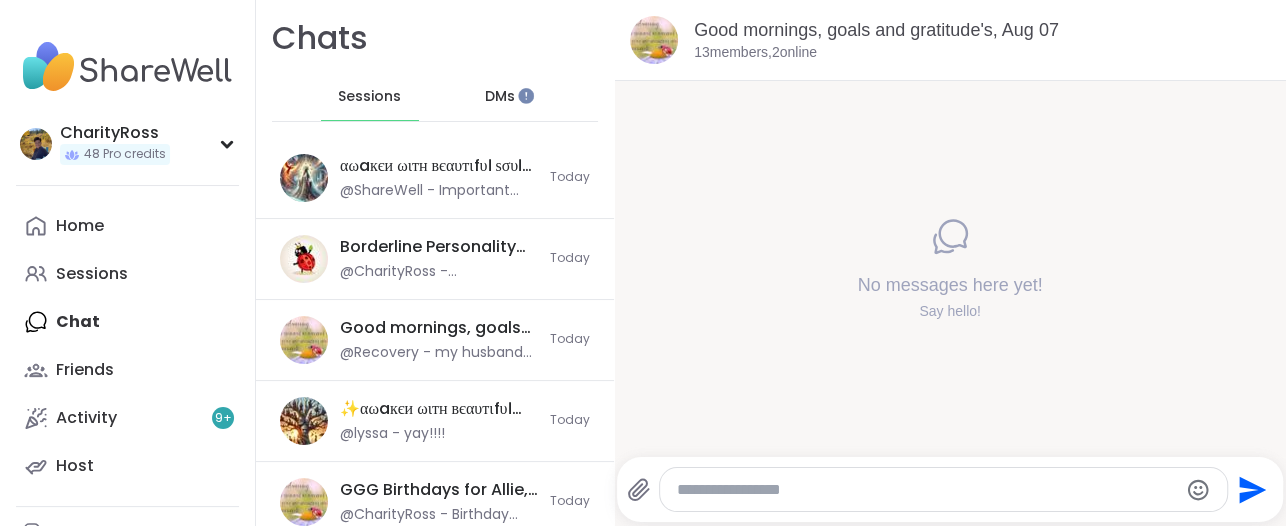 click at bounding box center [926, 490] 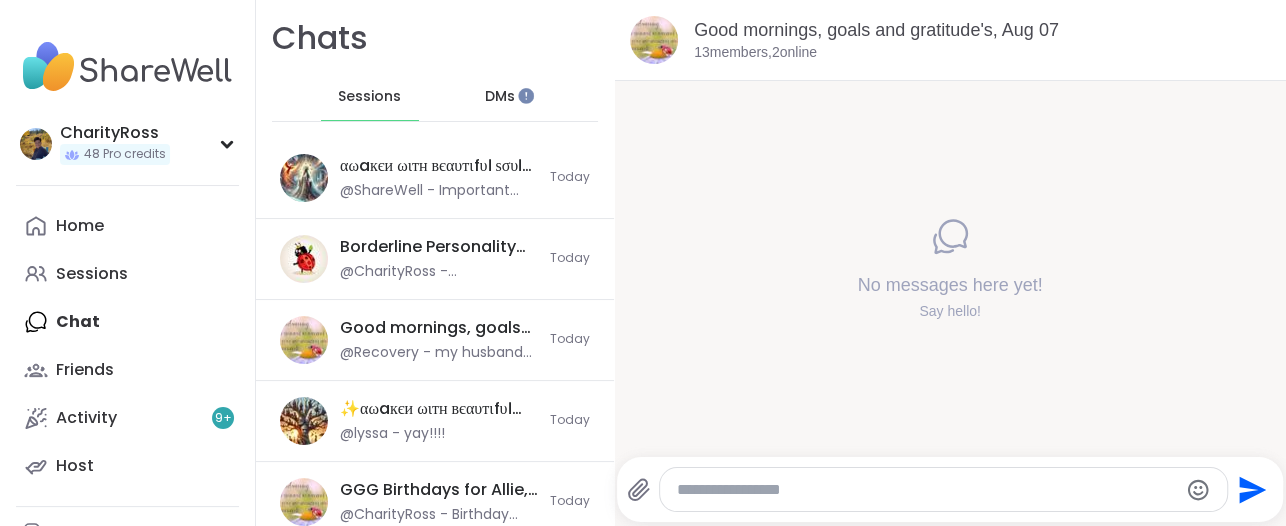 paste on "**********" 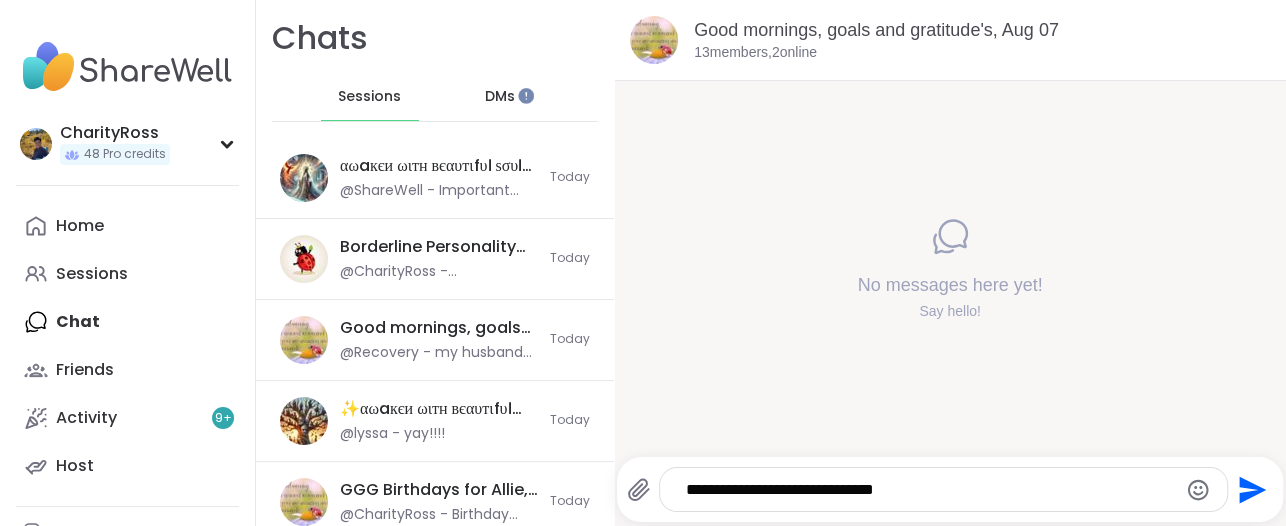 click 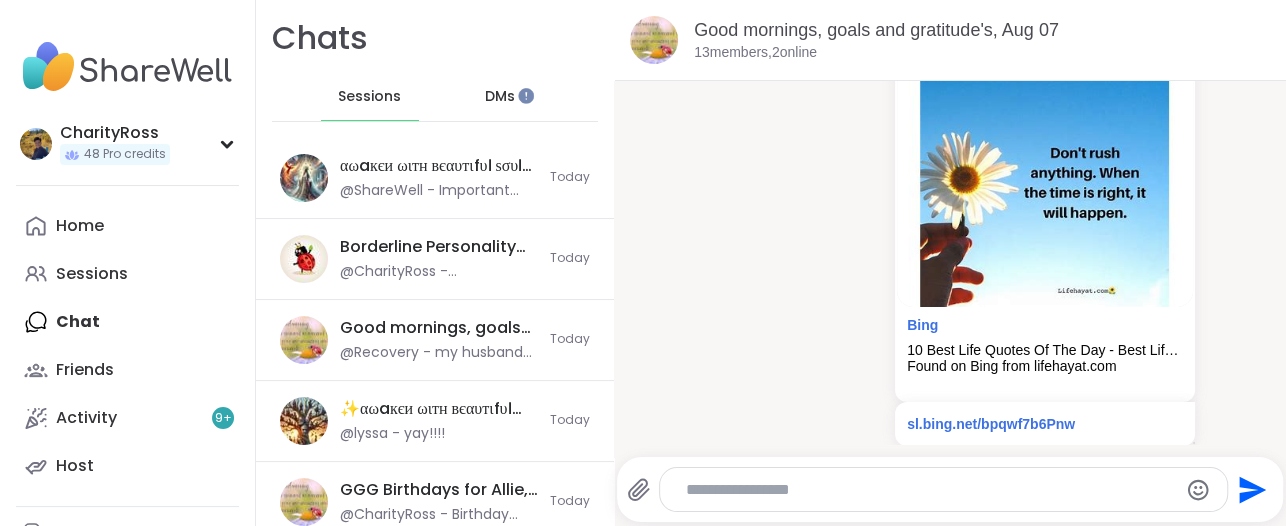 scroll, scrollTop: 99, scrollLeft: 0, axis: vertical 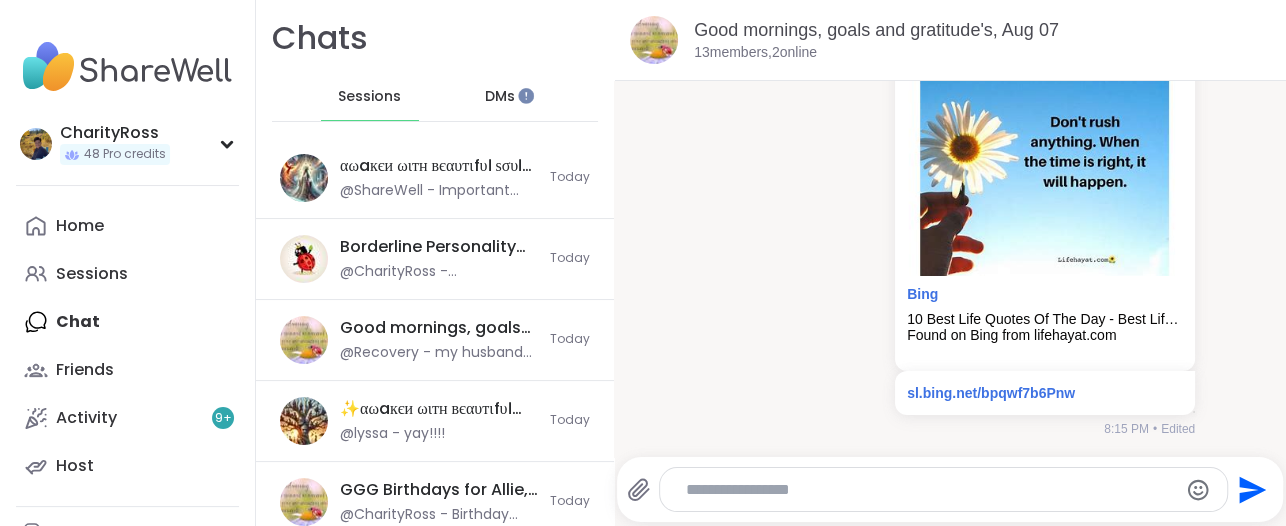click at bounding box center (943, 489) 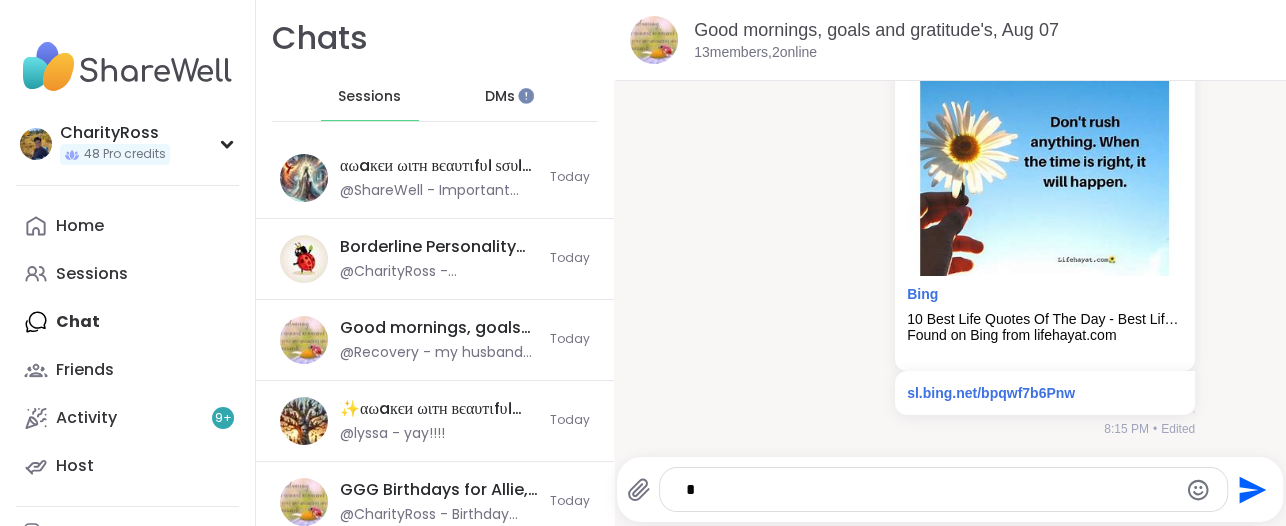 type on "*" 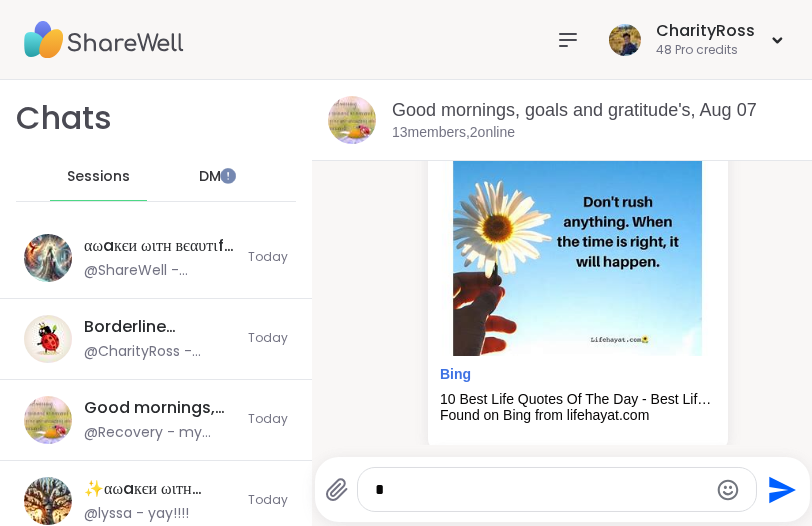 click on "*" at bounding box center [541, 490] 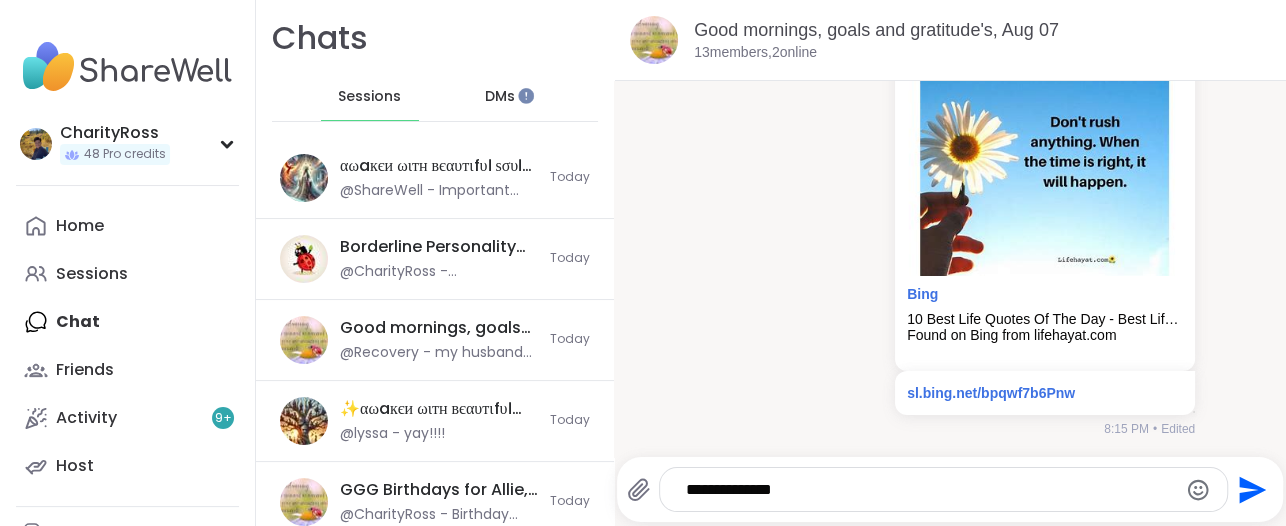 click on "**********" at bounding box center (927, 490) 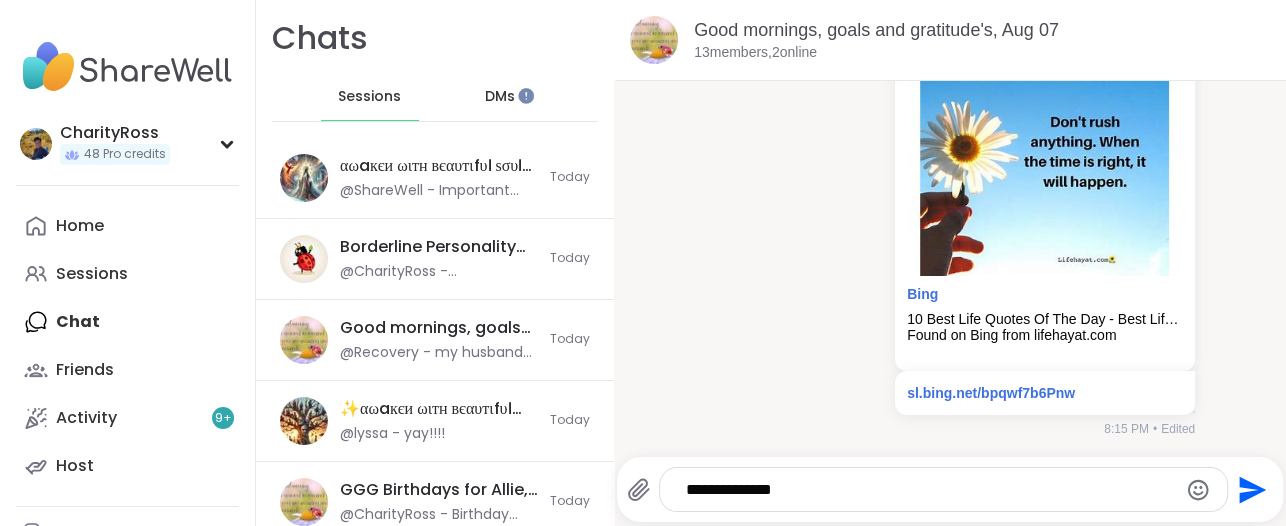 paste on "**********" 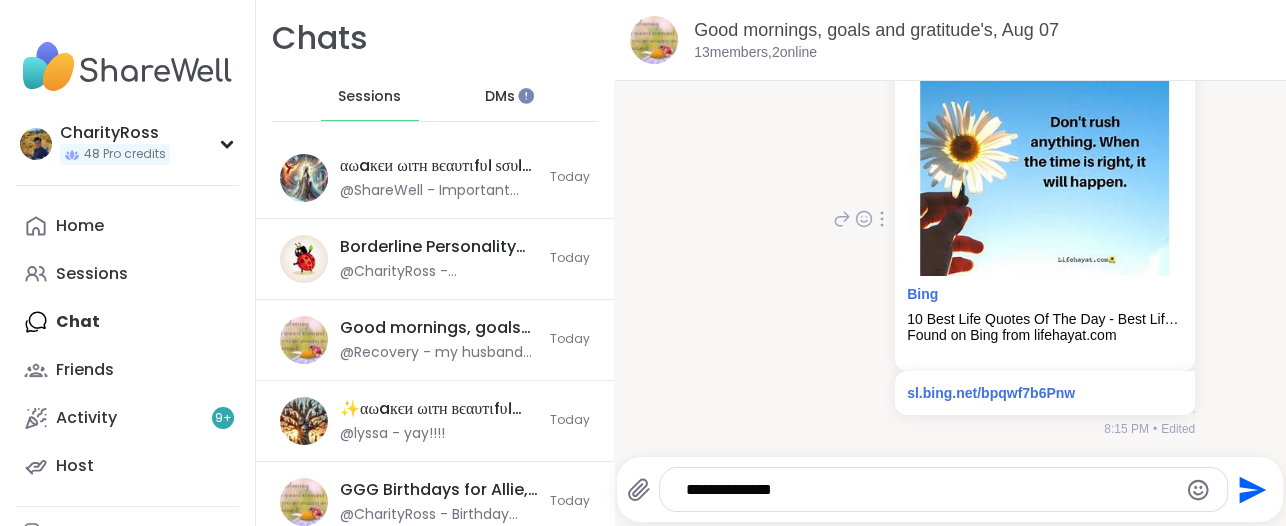 type on "**********" 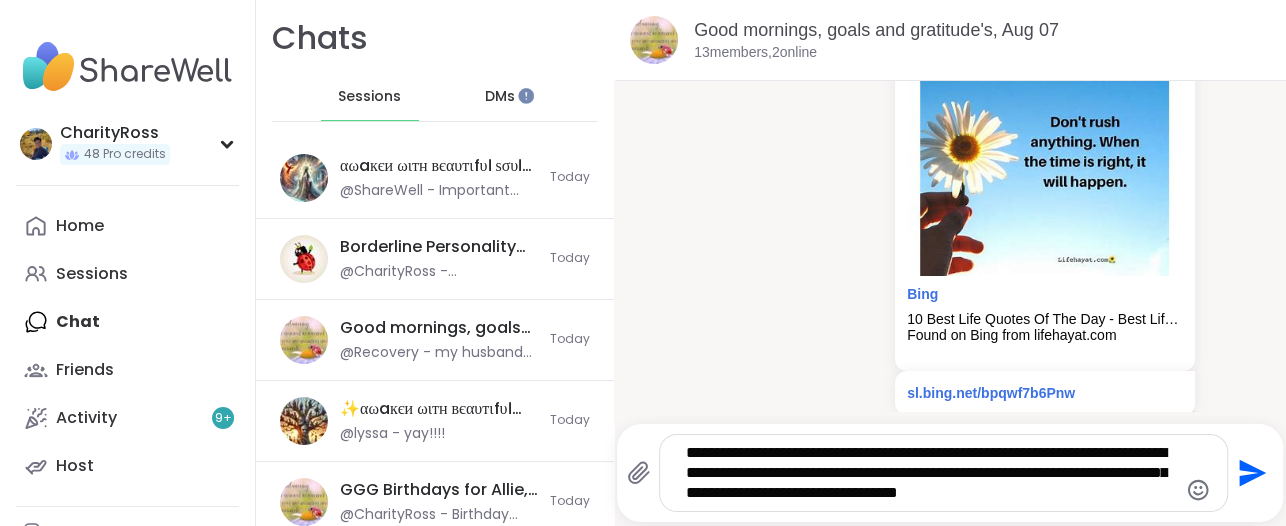 click on "Send" 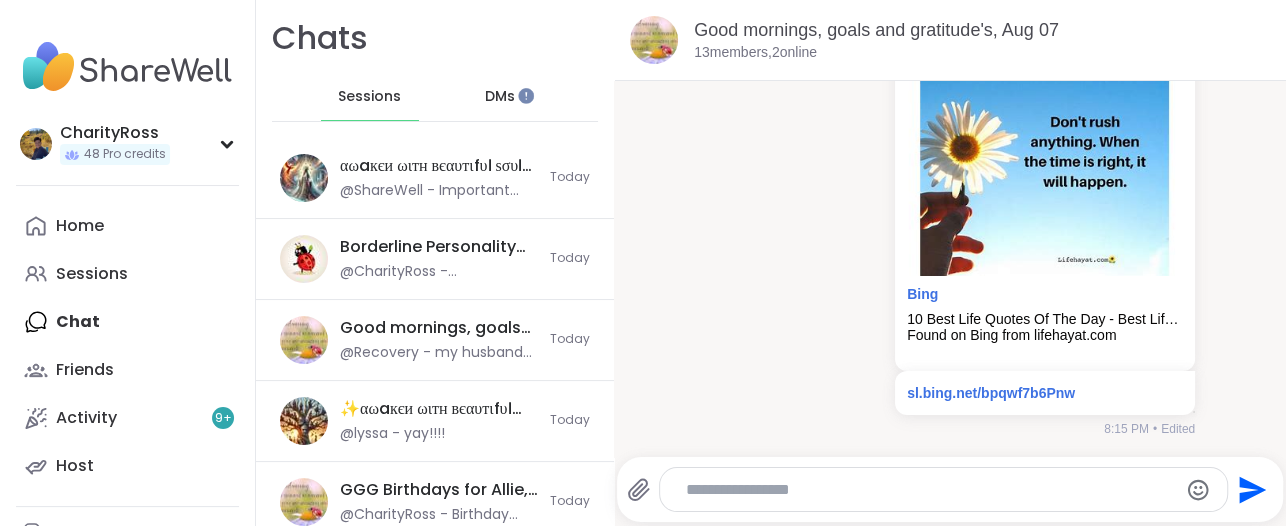 scroll, scrollTop: 274, scrollLeft: 0, axis: vertical 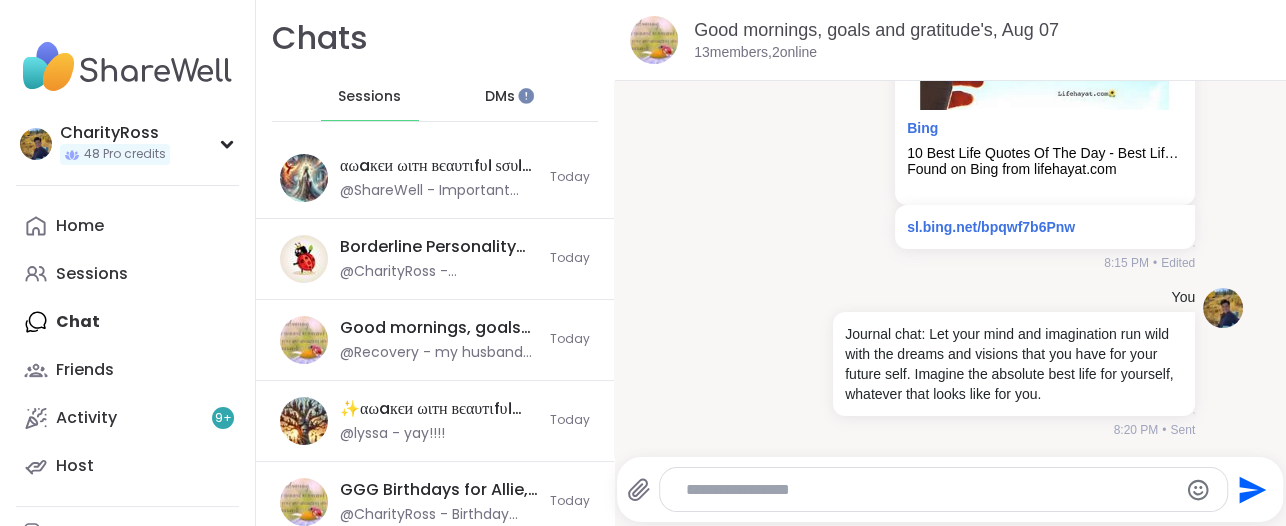 click at bounding box center (127, 67) 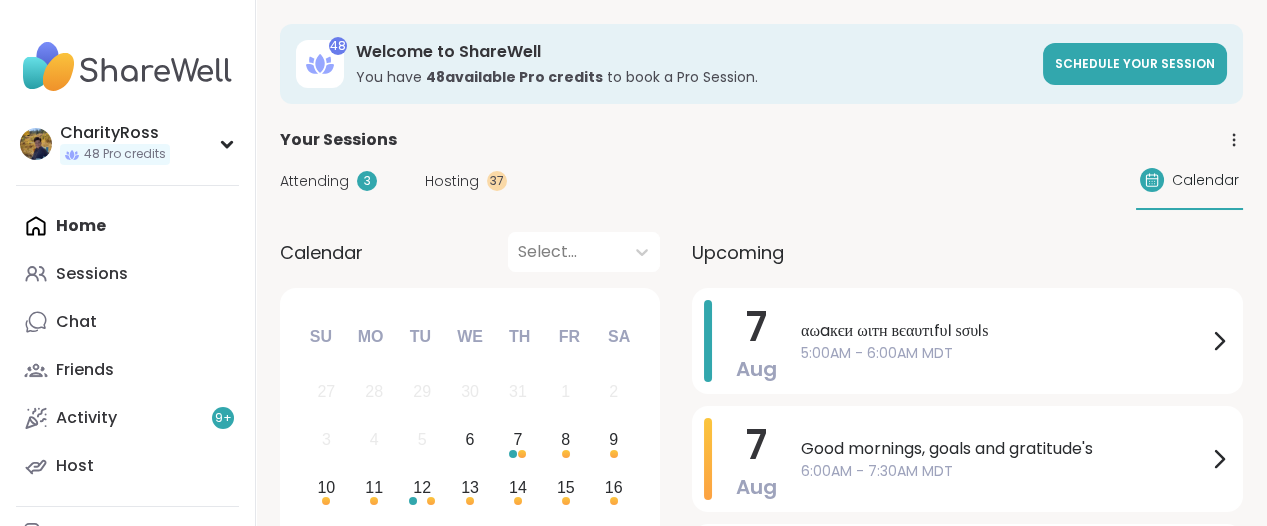 click at bounding box center (127, 67) 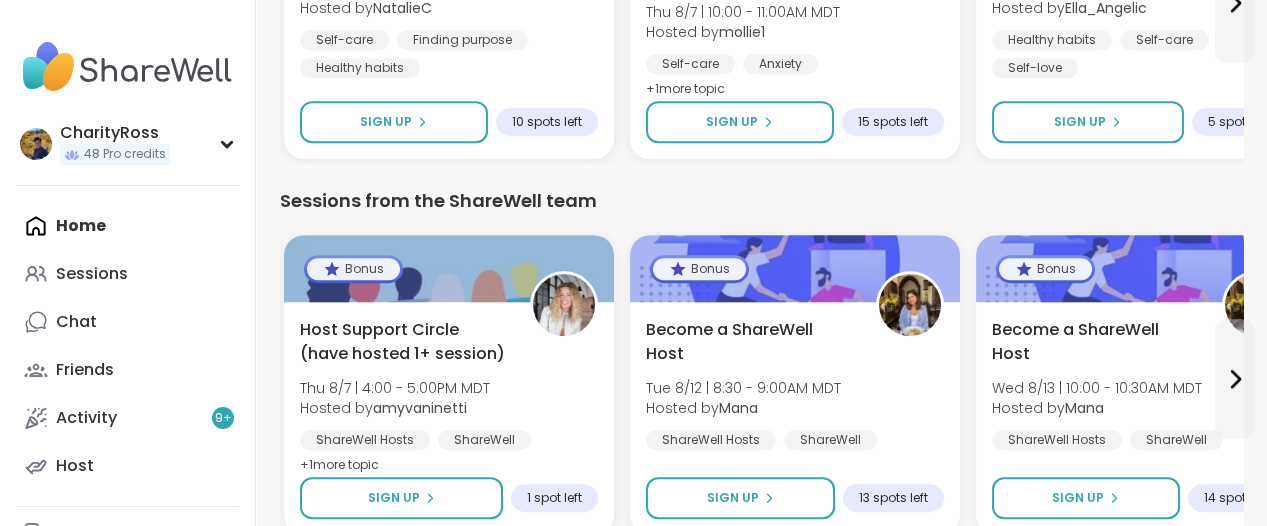 scroll, scrollTop: 2884, scrollLeft: 0, axis: vertical 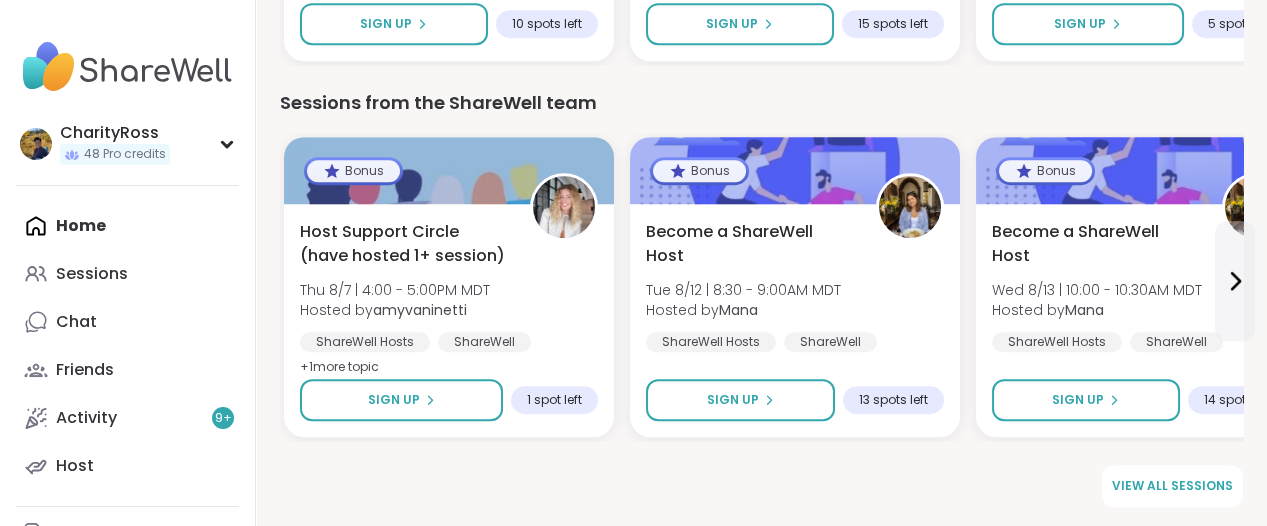 click at bounding box center [127, 67] 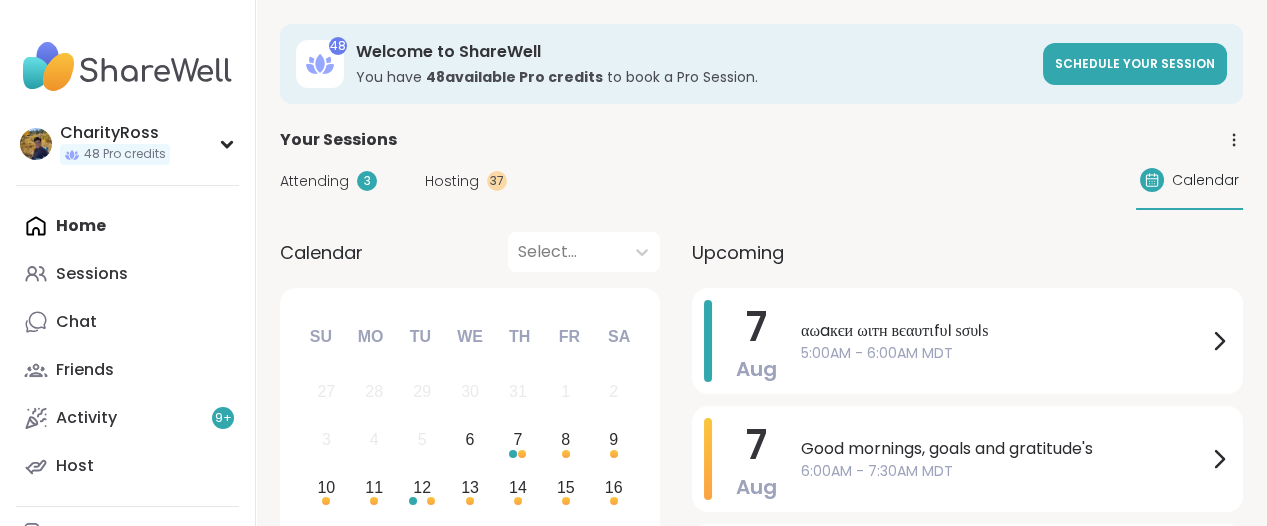 click on "Home Sessions Chat Friends Activity 9 + Host" at bounding box center (127, 346) 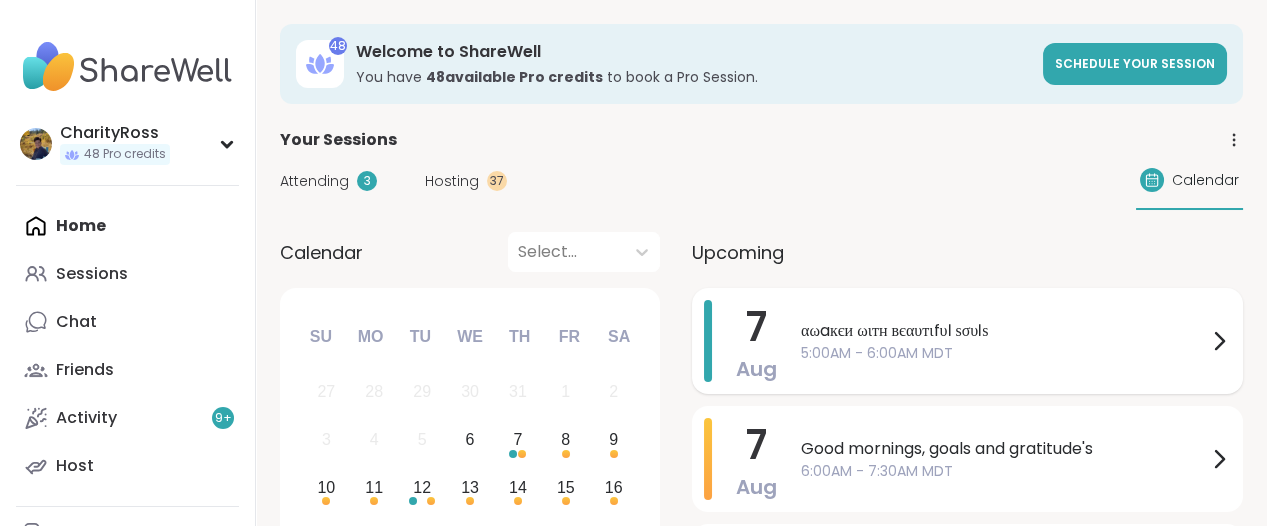 click on "5:00AM - 6:00AM MDT" at bounding box center [1004, 353] 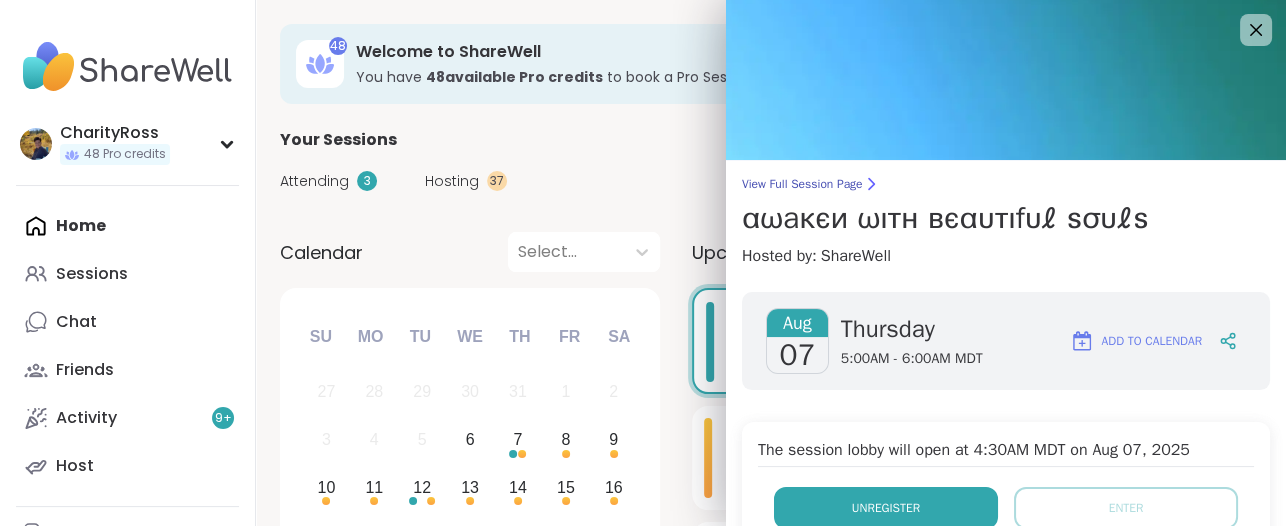 click on "Unregister" at bounding box center [886, 508] 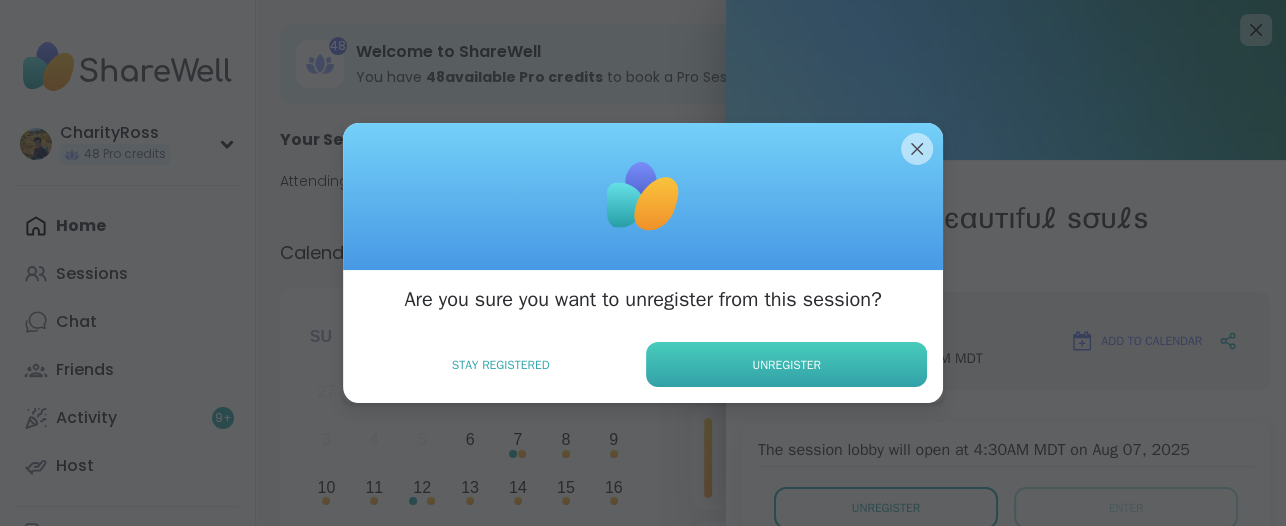 click on "Unregister" at bounding box center [786, 364] 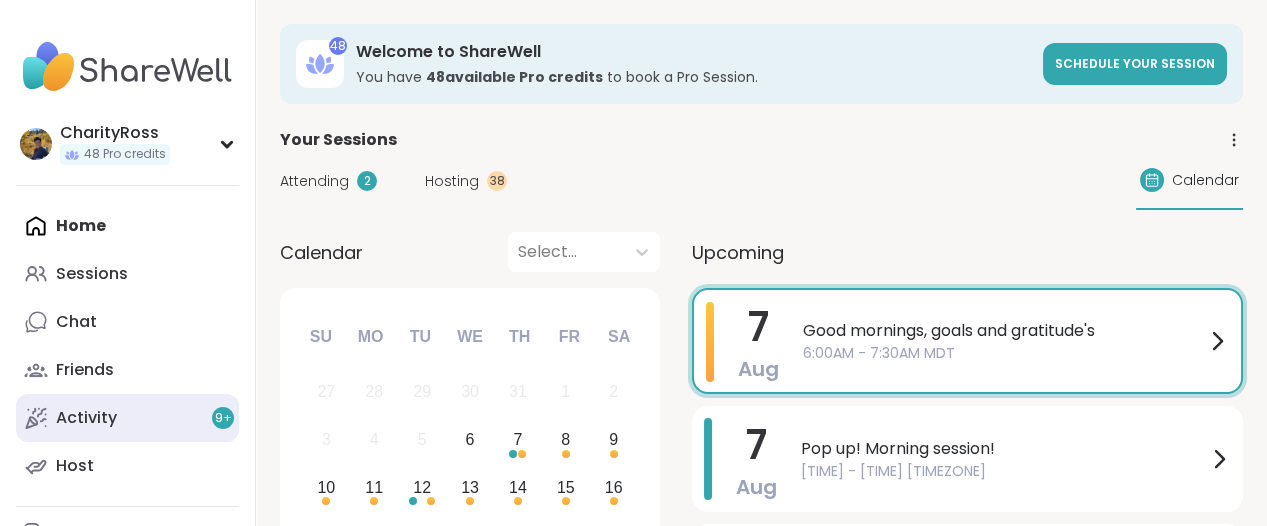 click on "Activity 9 +" at bounding box center (86, 418) 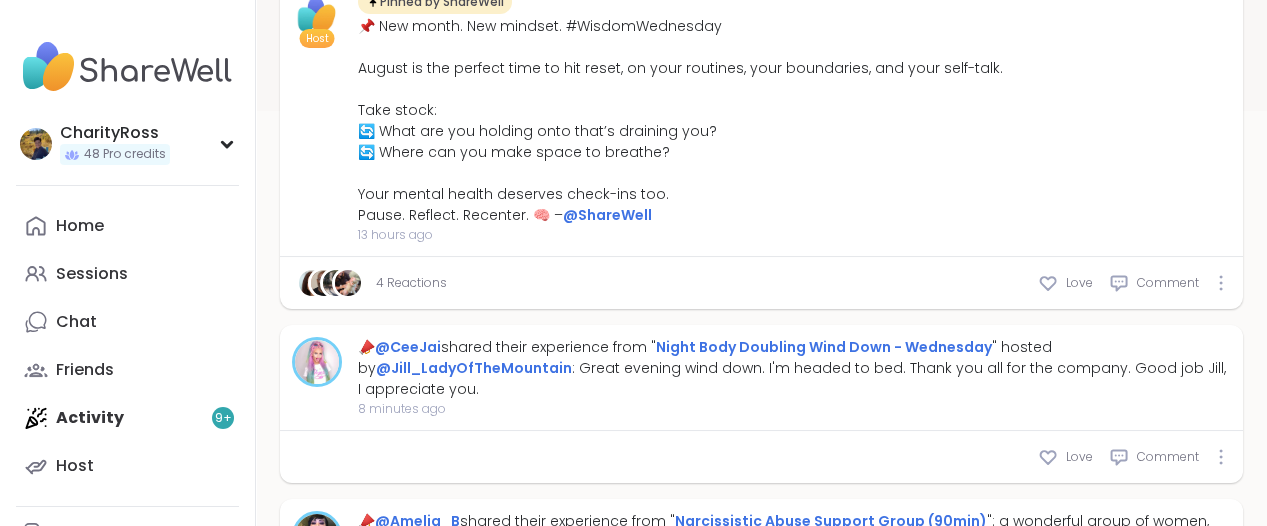 scroll, scrollTop: 500, scrollLeft: 0, axis: vertical 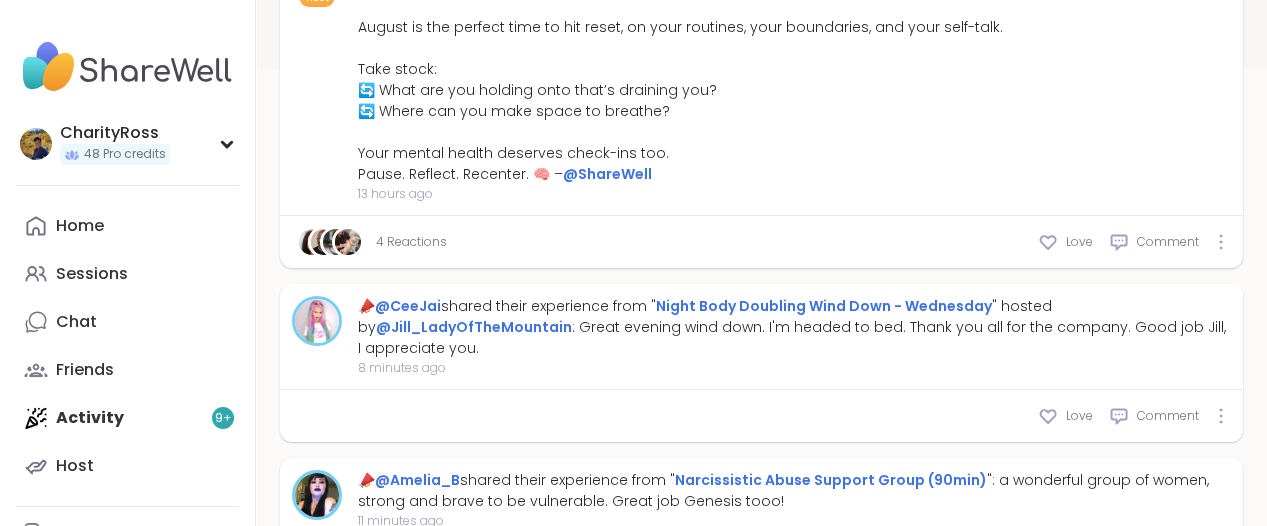 type on "*" 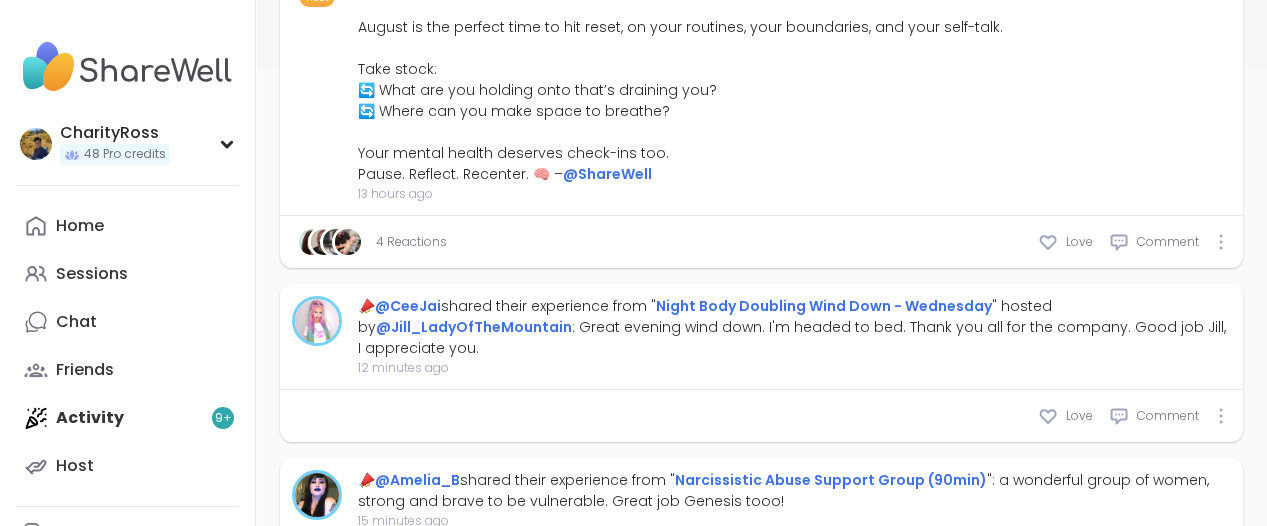 click on "Home Sessions Chat Friends Activity 9 + Host" at bounding box center (127, 346) 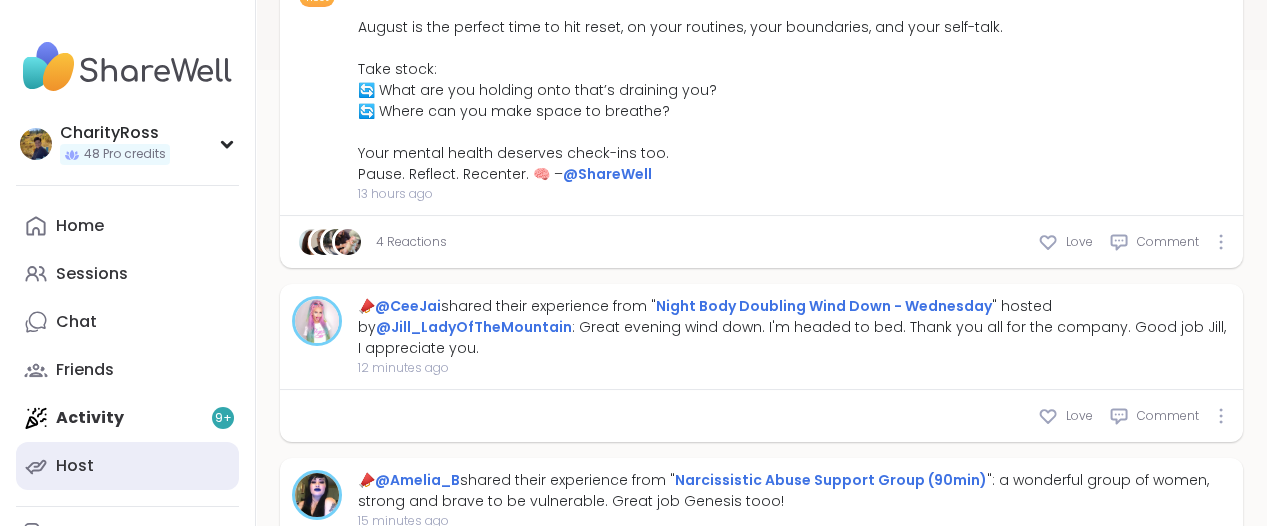 click on "Host" at bounding box center [75, 466] 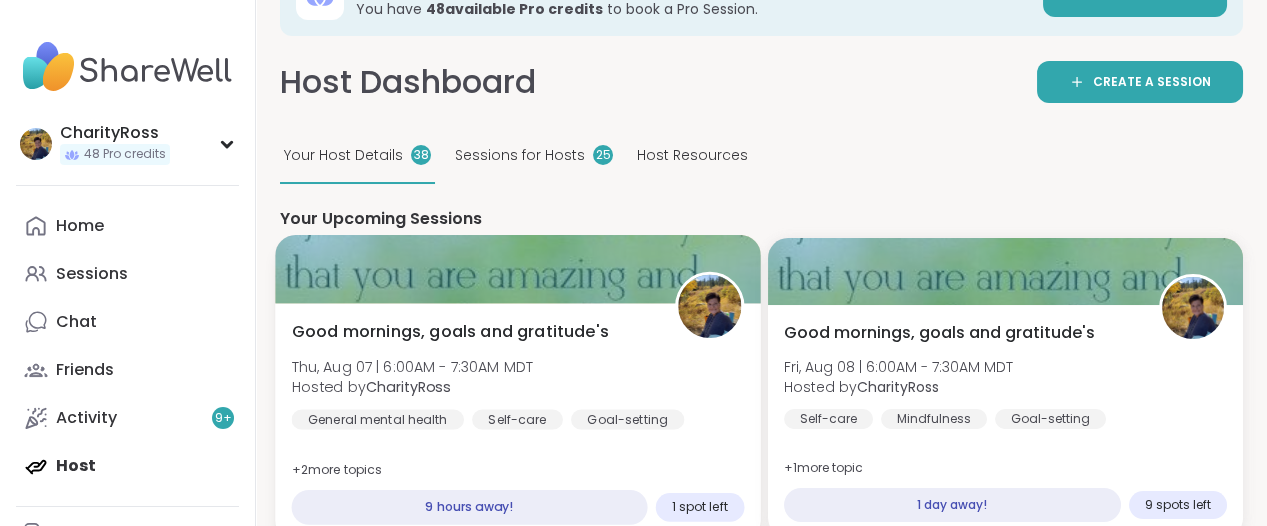 scroll, scrollTop: 125, scrollLeft: 0, axis: vertical 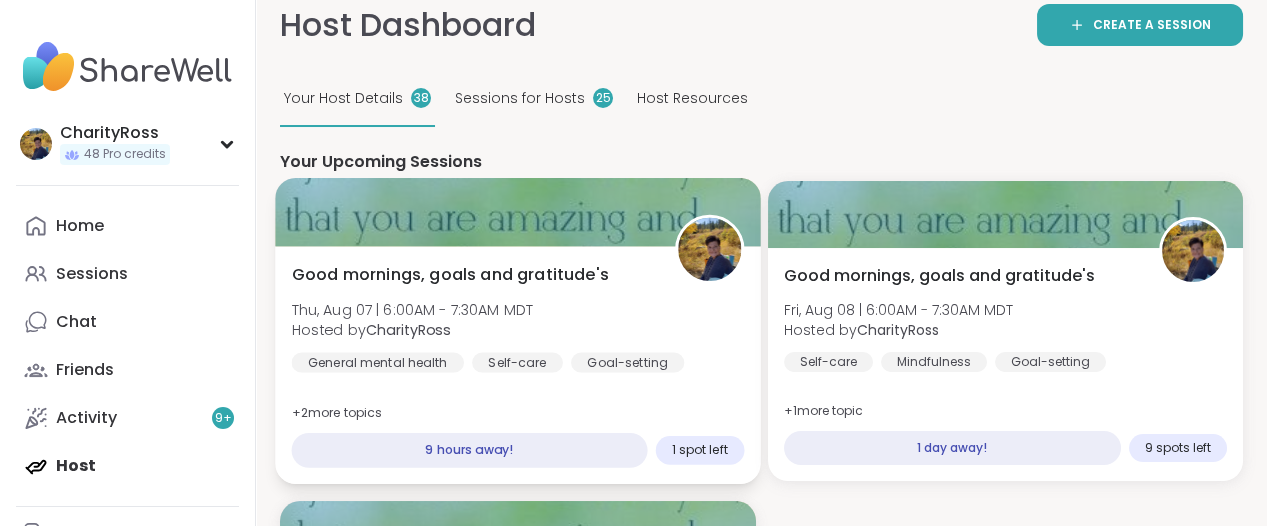 click on "Hosted by  CharityRoss" at bounding box center (413, 330) 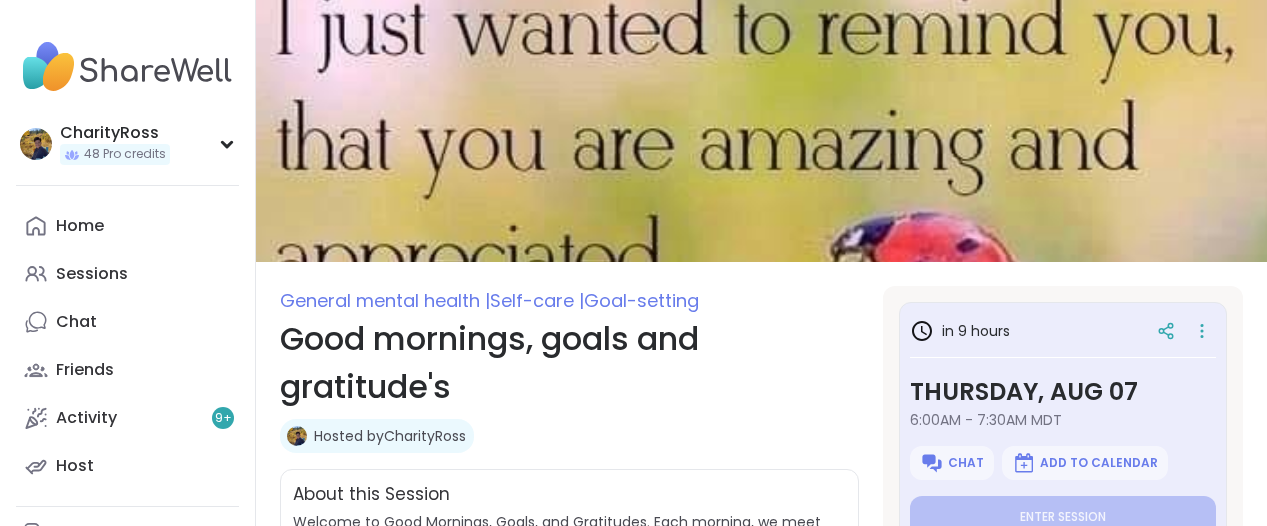 scroll, scrollTop: 0, scrollLeft: 0, axis: both 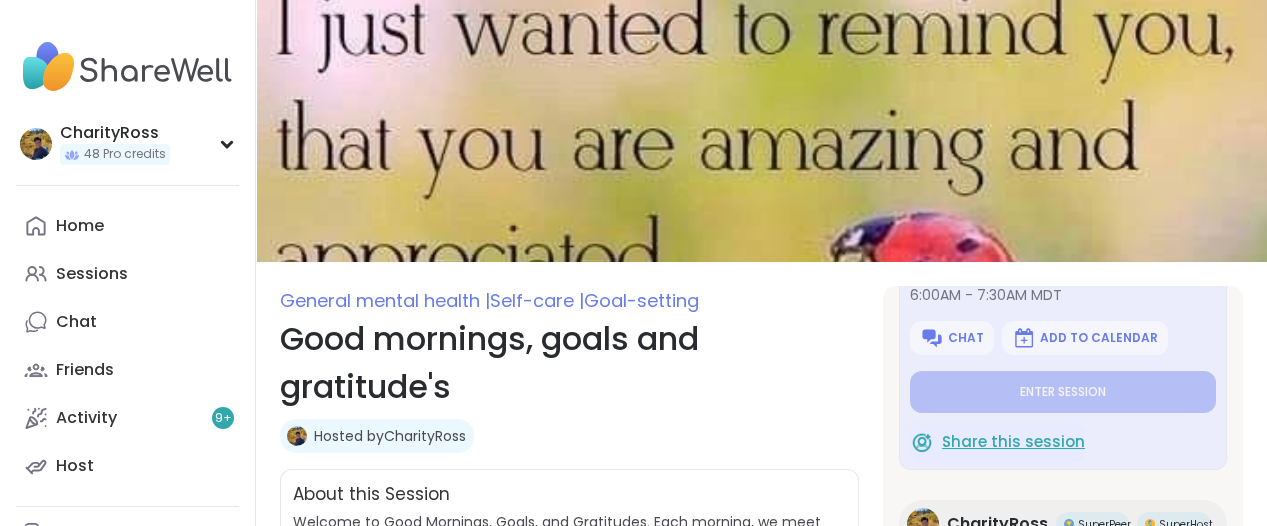 click on "Share this session" at bounding box center (1013, 442) 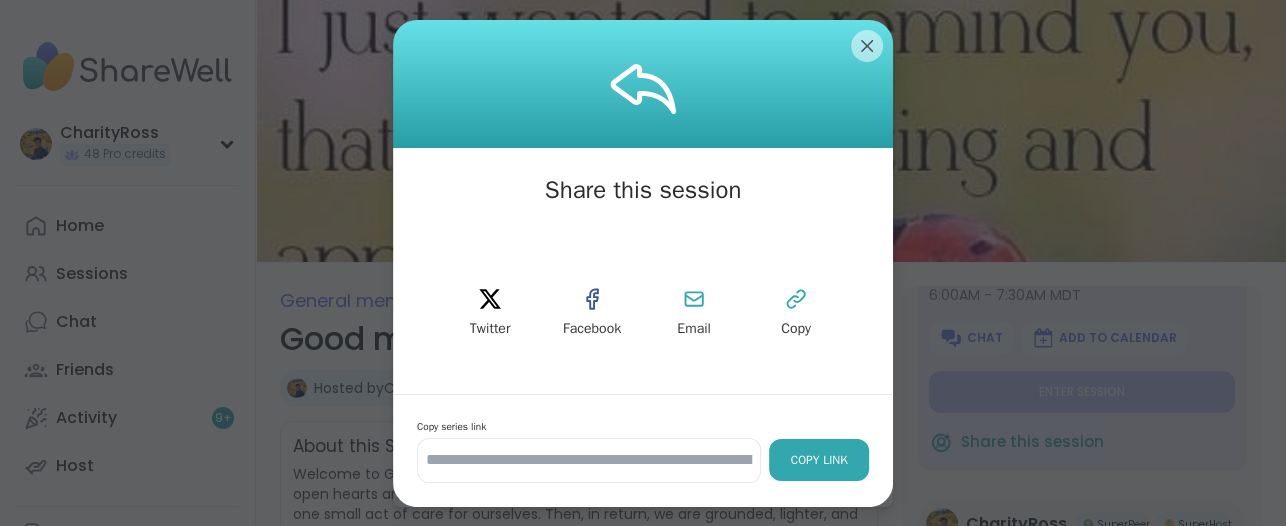 click on "Copy Link" at bounding box center (819, 460) 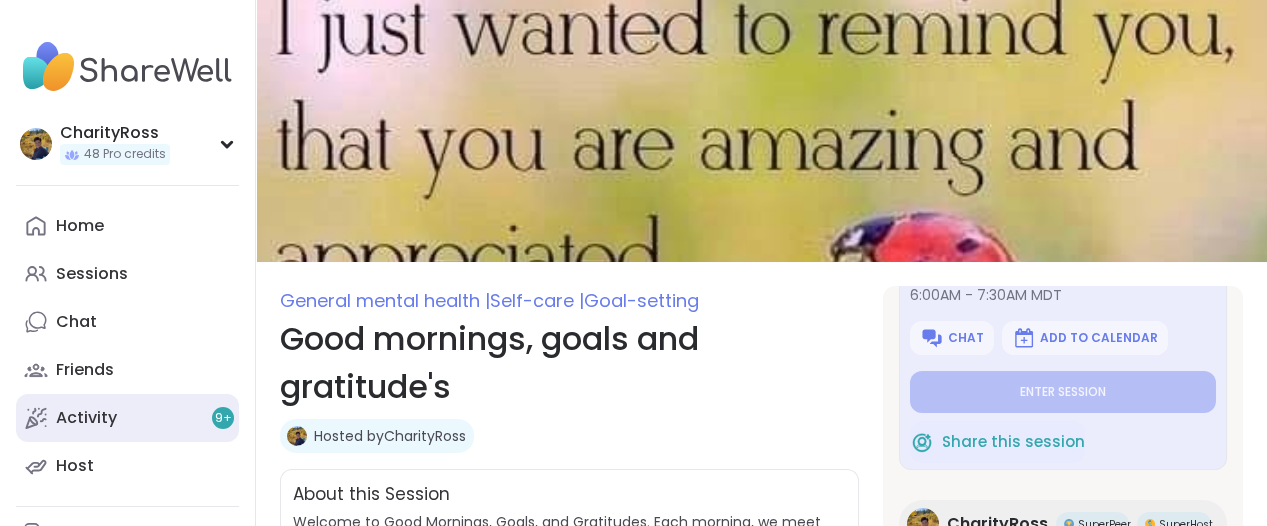 click on "Activity 9 +" at bounding box center (86, 418) 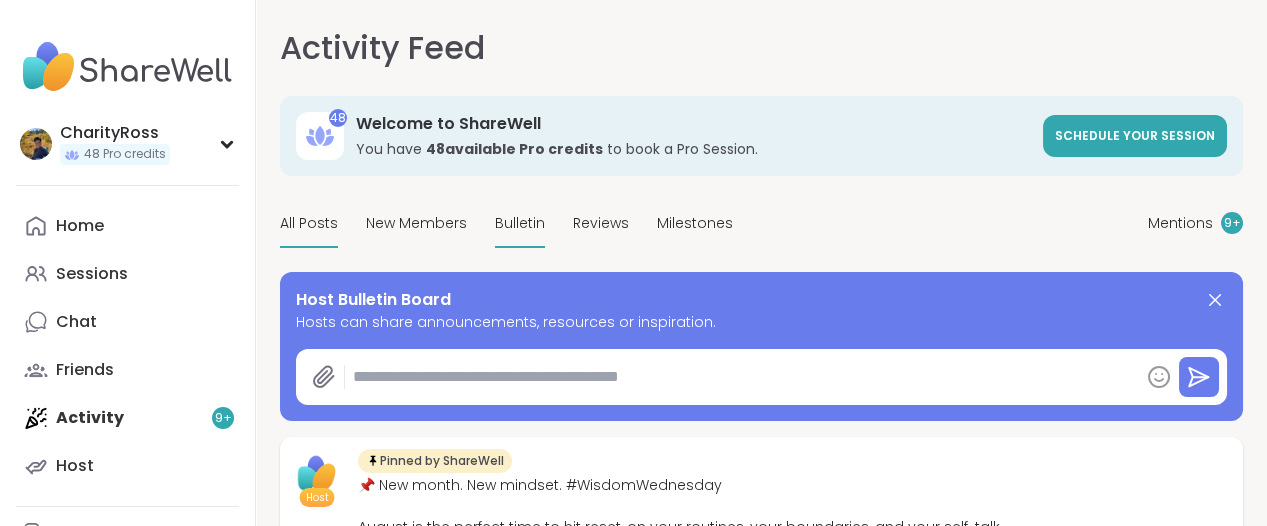 click on "Bulletin" at bounding box center (520, 223) 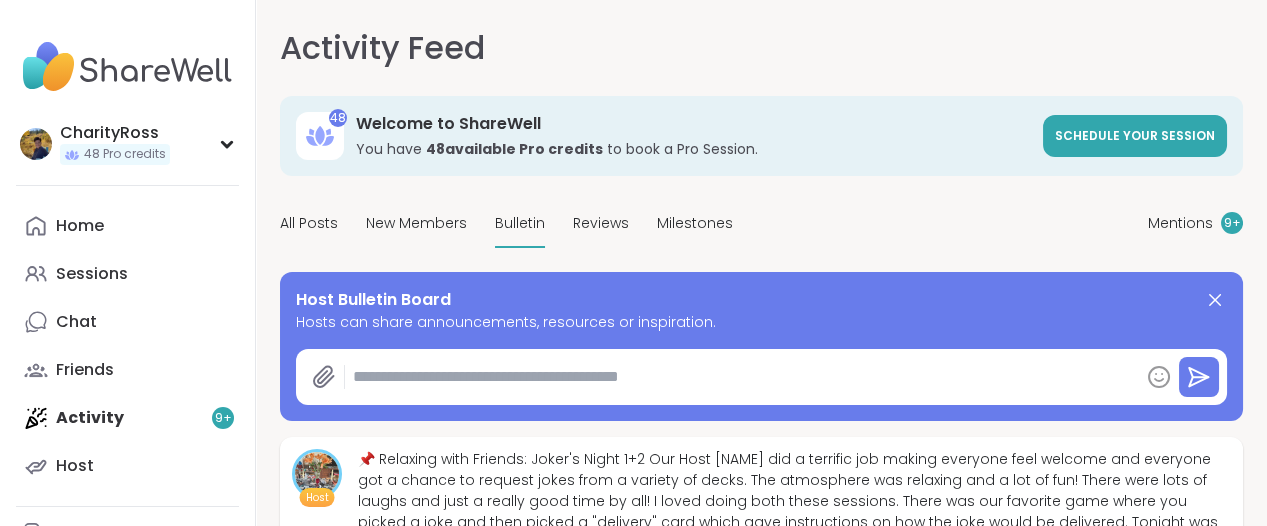click at bounding box center [742, 377] 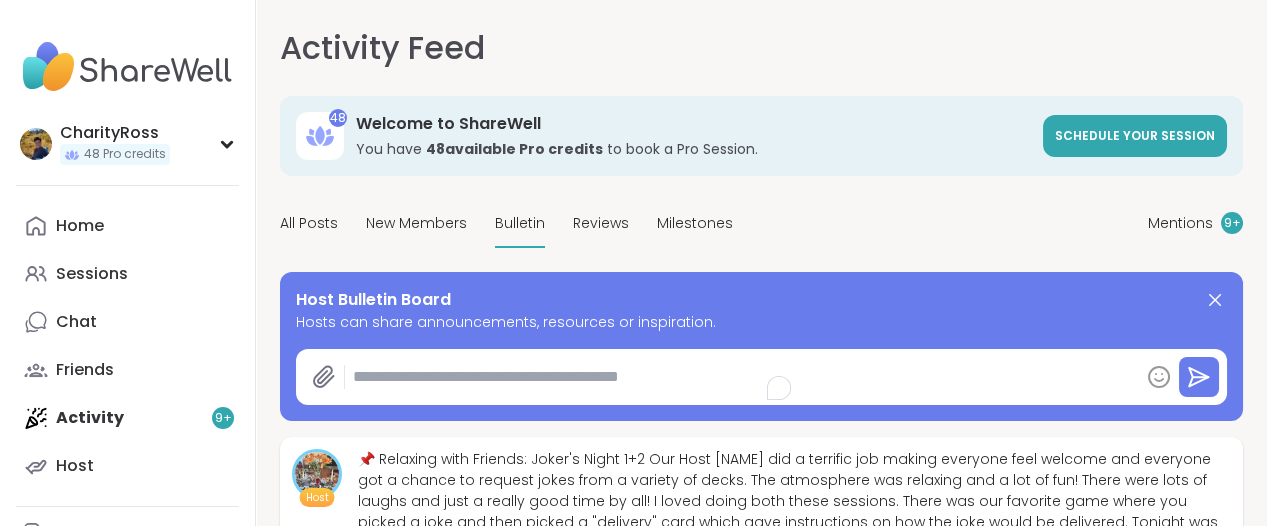 paste on "**********" 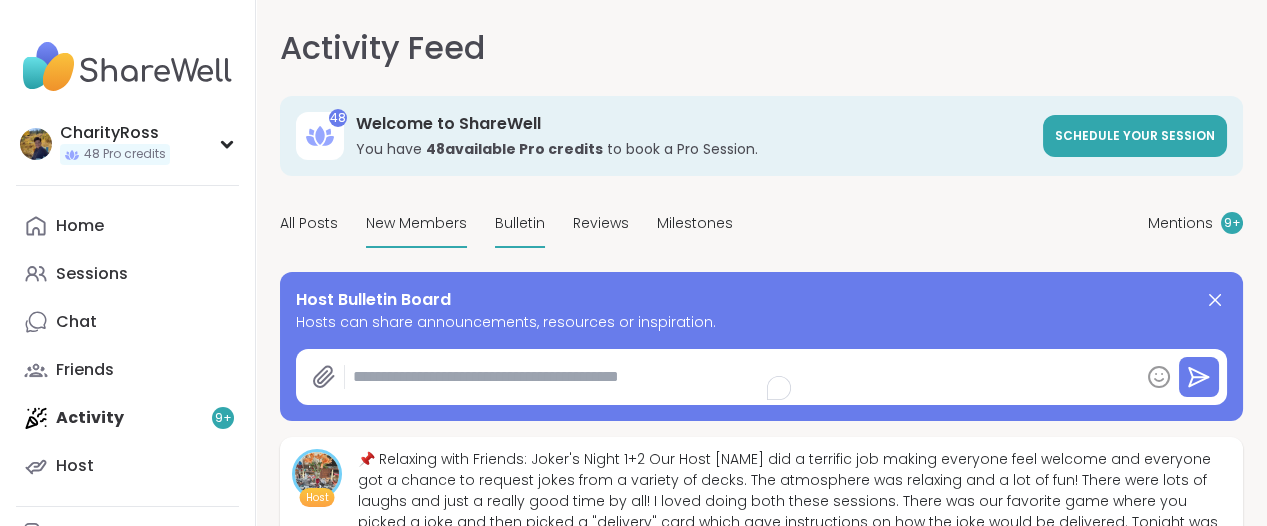 type on "*" 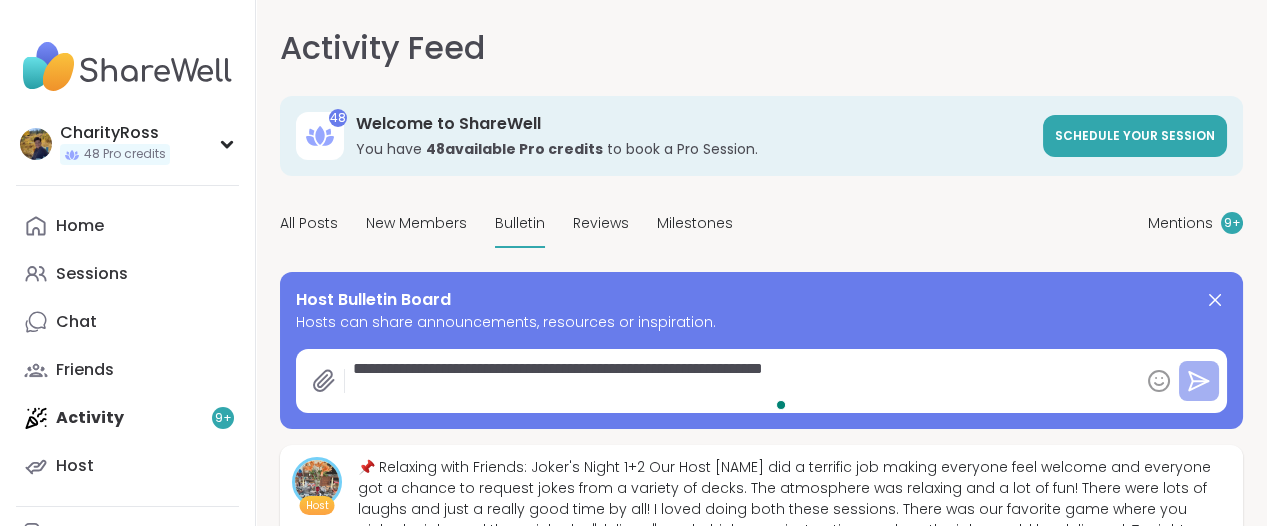 type on "**********" 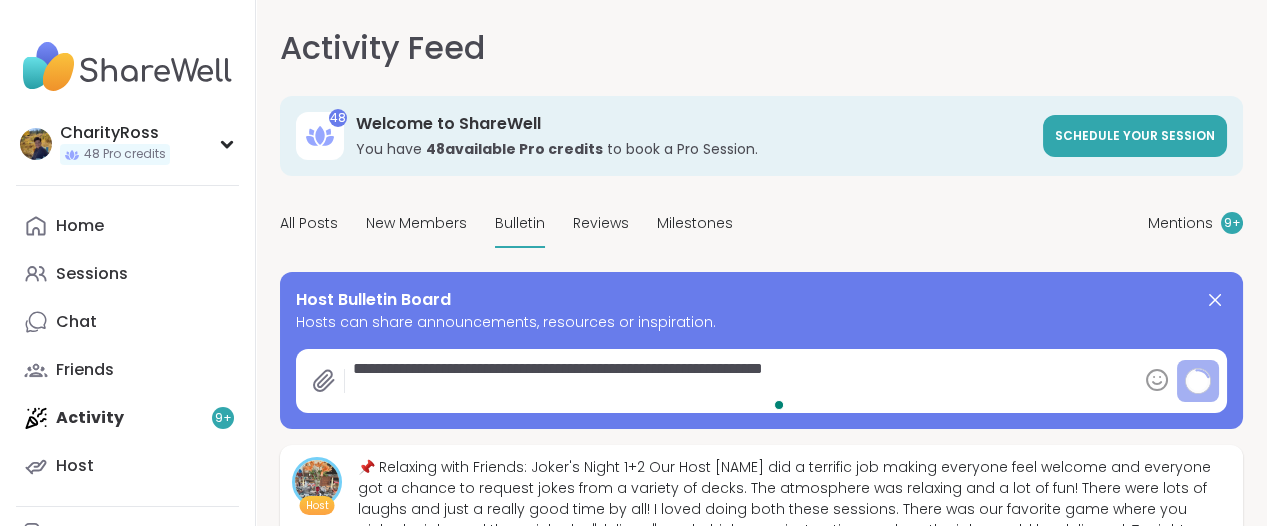 type on "*" 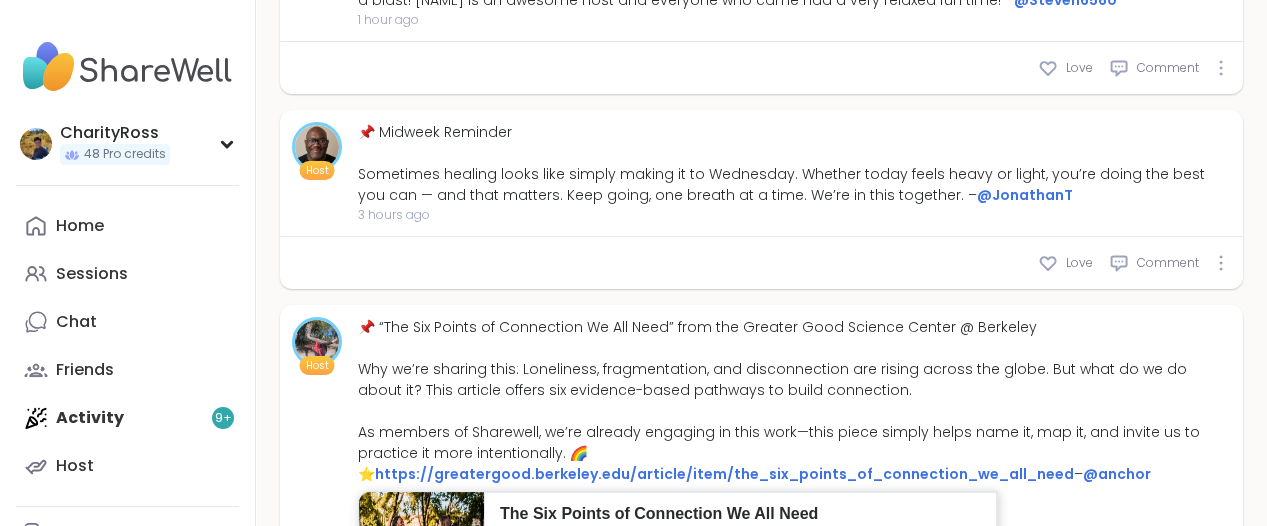 scroll, scrollTop: 625, scrollLeft: 0, axis: vertical 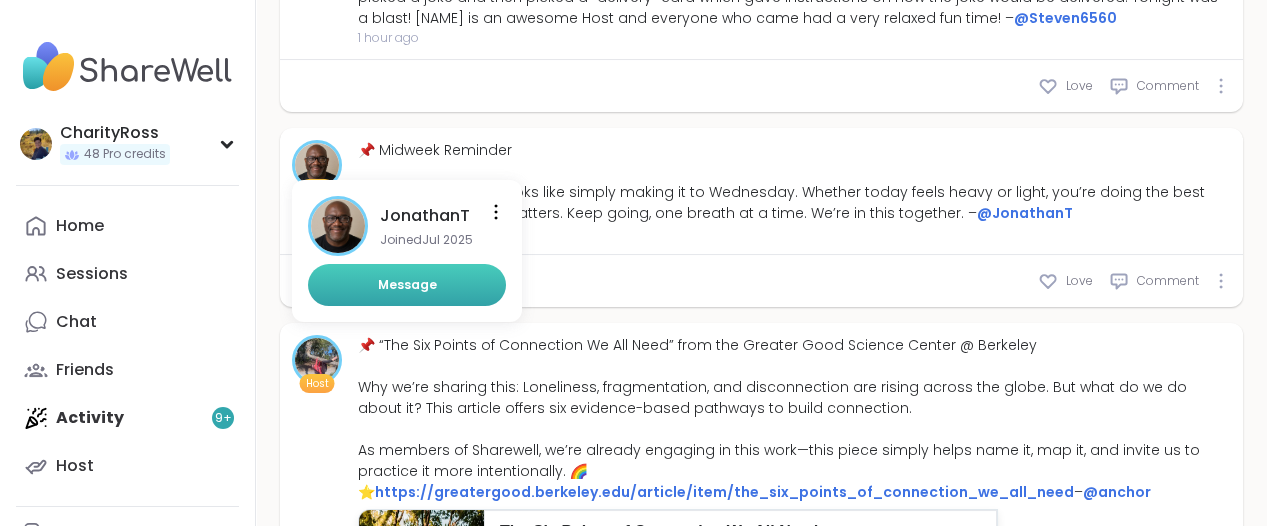 click on "Message" at bounding box center (407, 285) 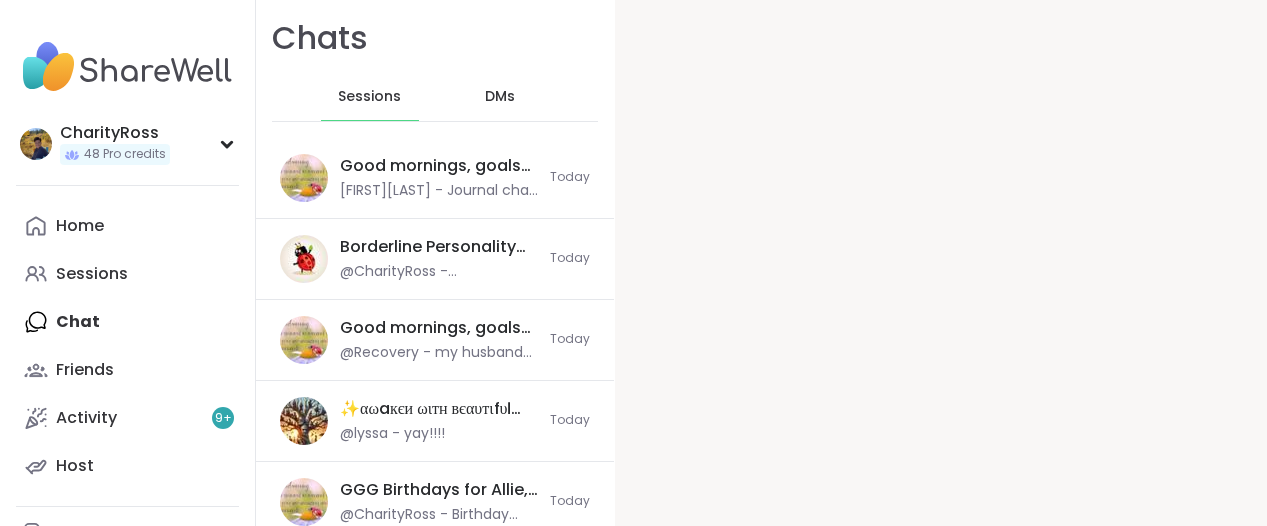 scroll, scrollTop: 0, scrollLeft: 0, axis: both 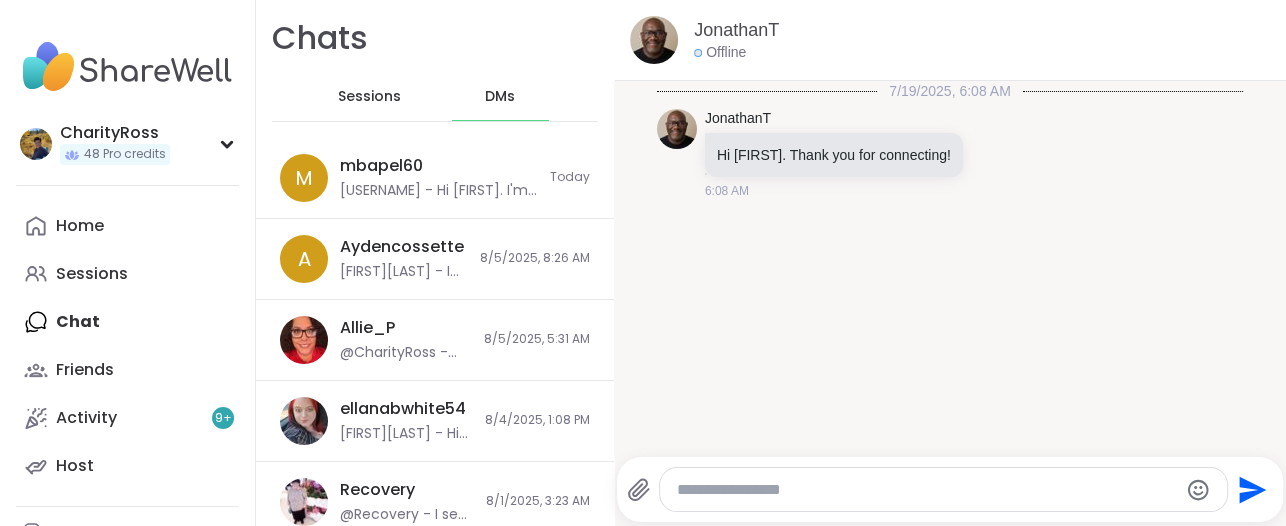 click at bounding box center (926, 490) 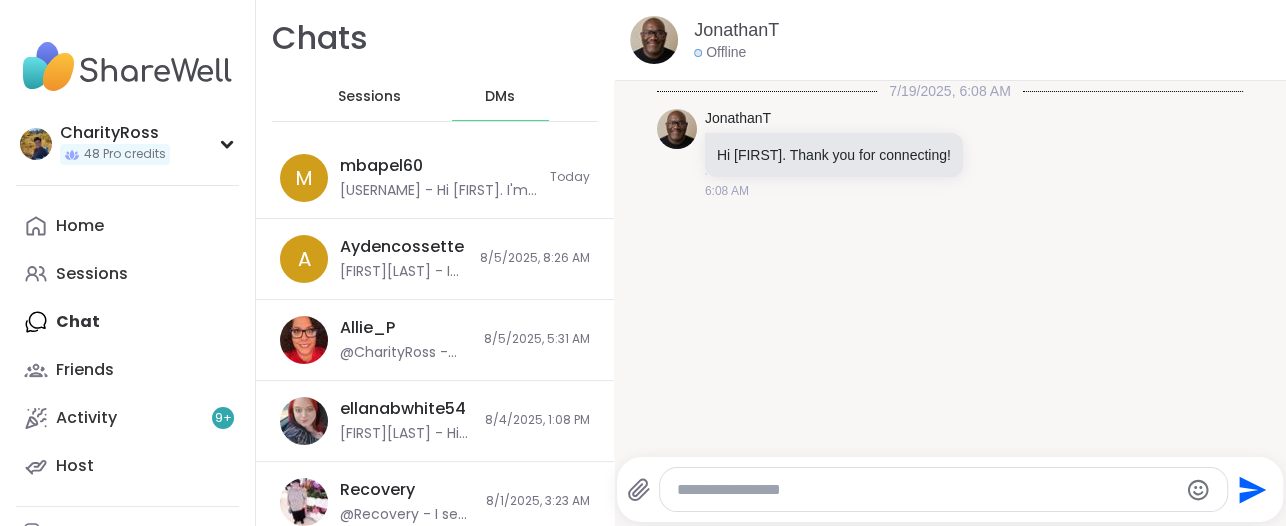 click at bounding box center [926, 490] 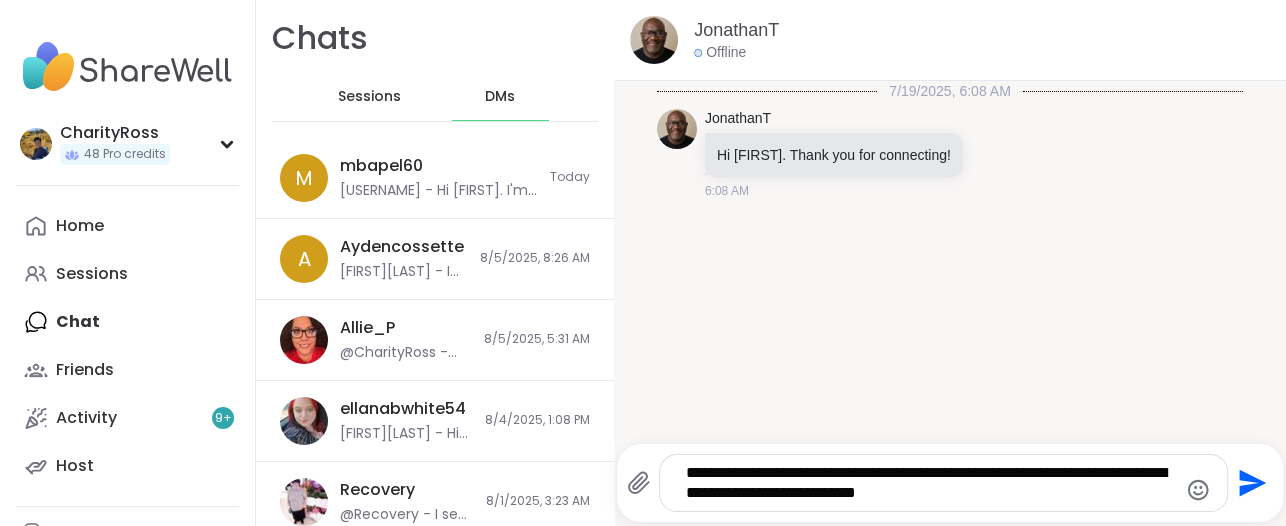 click on "**********" at bounding box center [927, 483] 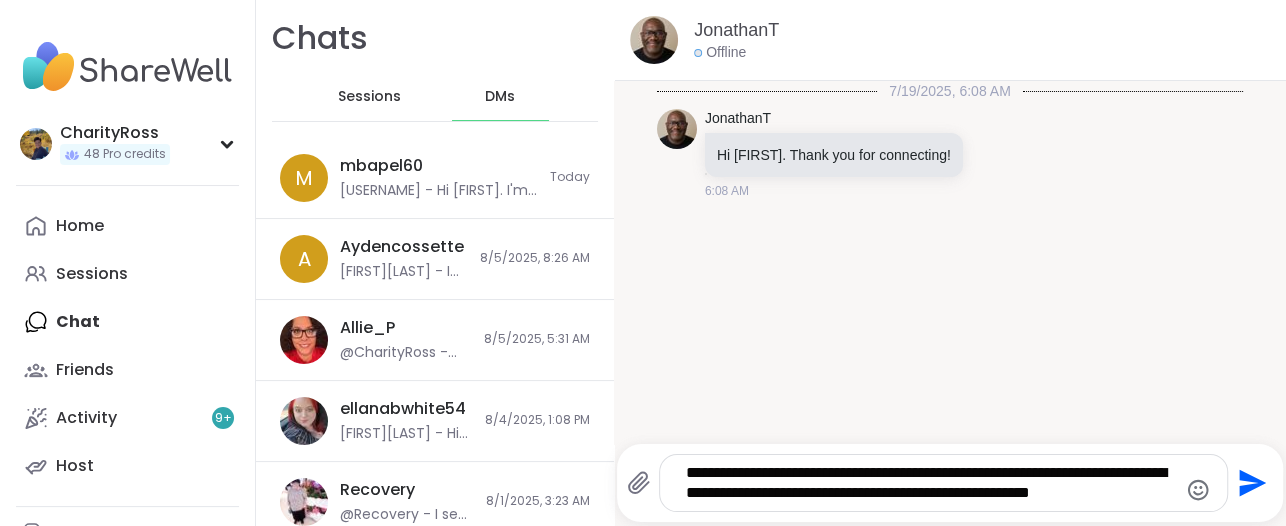 click on "**********" at bounding box center [943, 483] 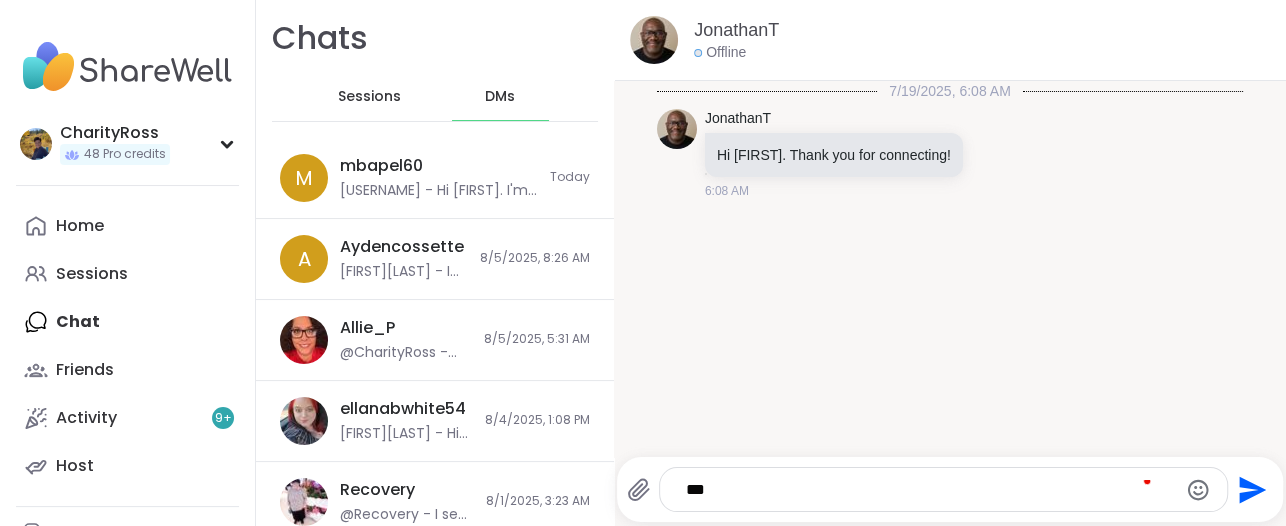 type on "*" 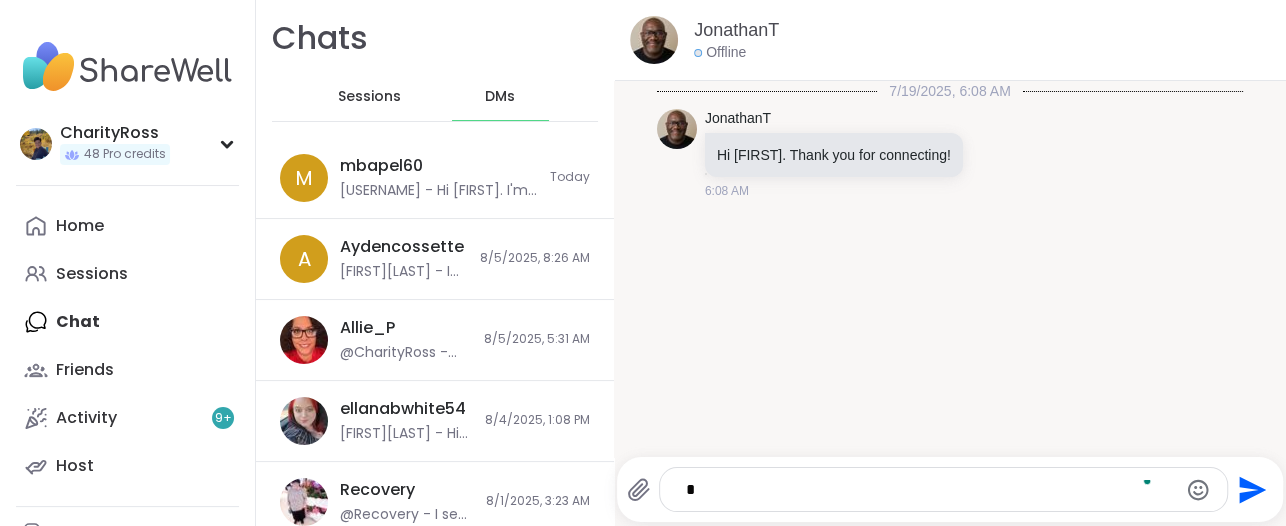 type 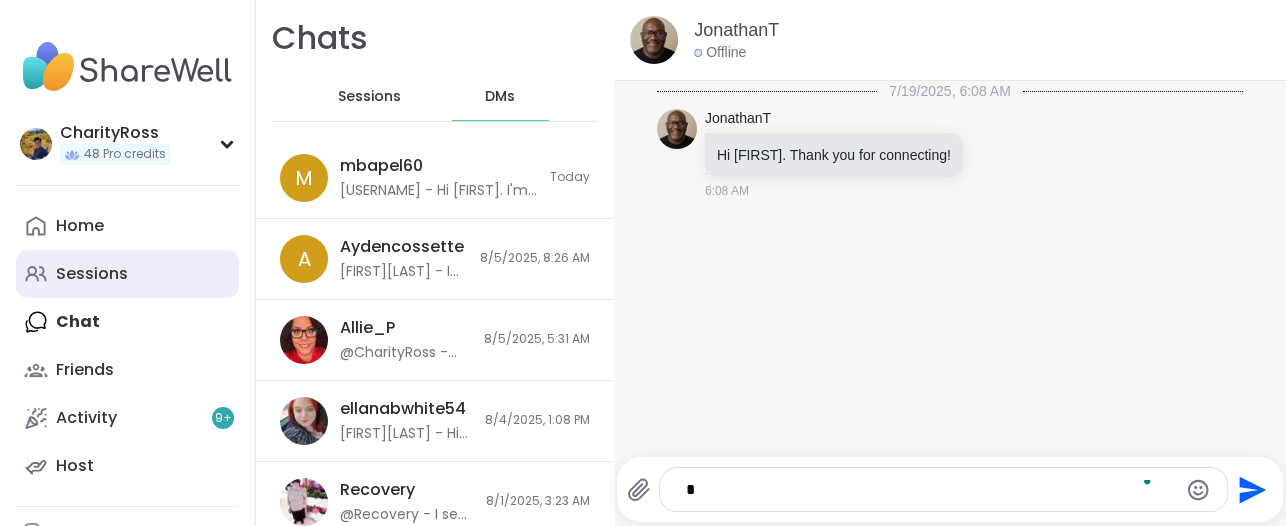 click on "Sessions" at bounding box center [92, 274] 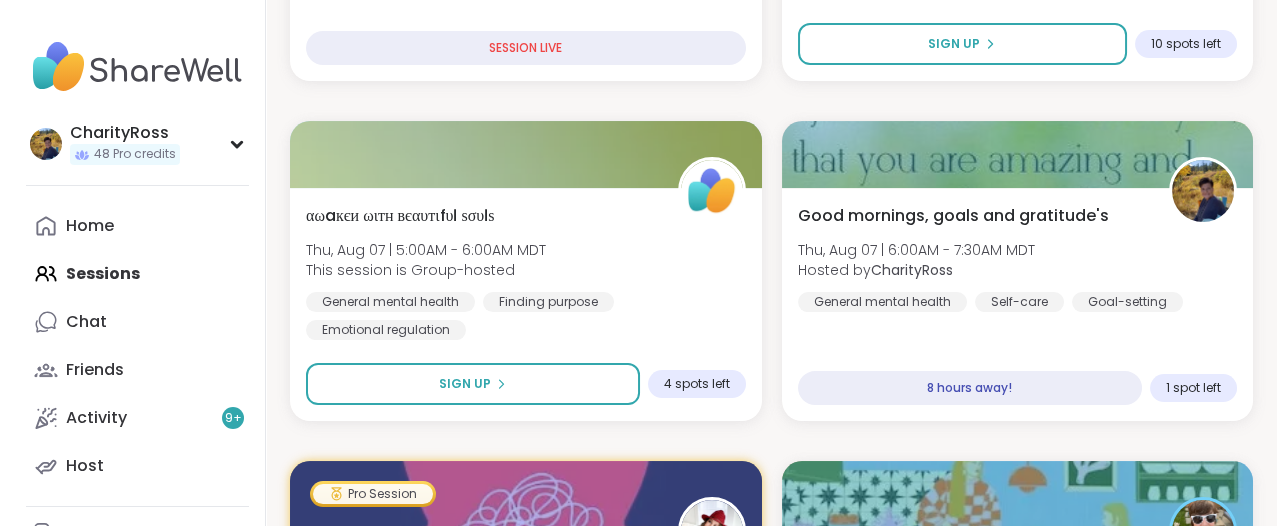 scroll, scrollTop: 1000, scrollLeft: 0, axis: vertical 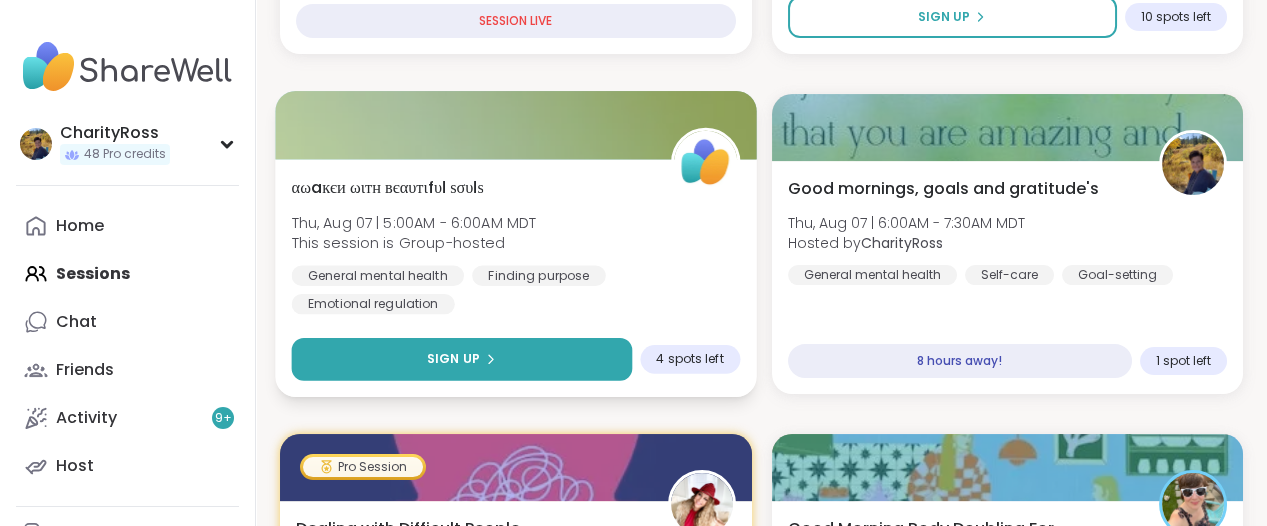 click on "Sign Up" at bounding box center (462, 359) 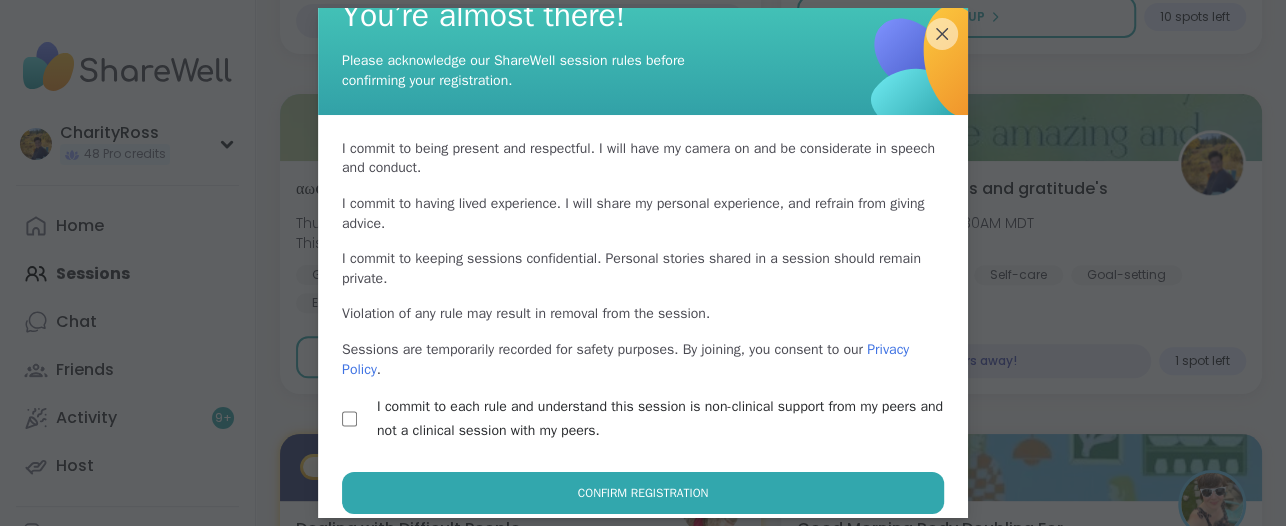 scroll, scrollTop: 58, scrollLeft: 0, axis: vertical 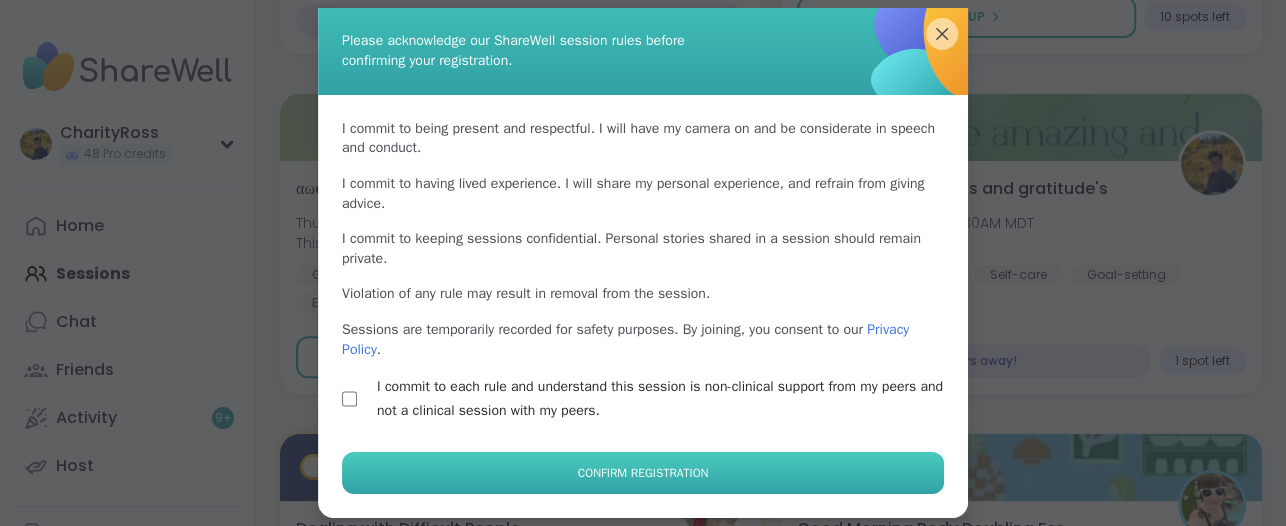 click on "Confirm Registration" at bounding box center (643, 473) 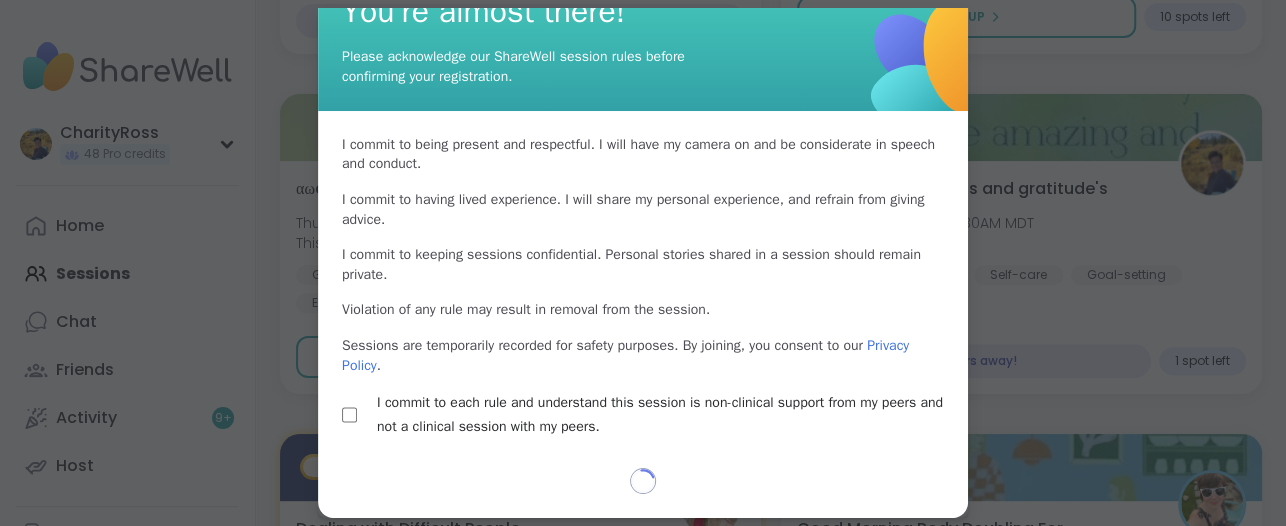 scroll, scrollTop: 41, scrollLeft: 0, axis: vertical 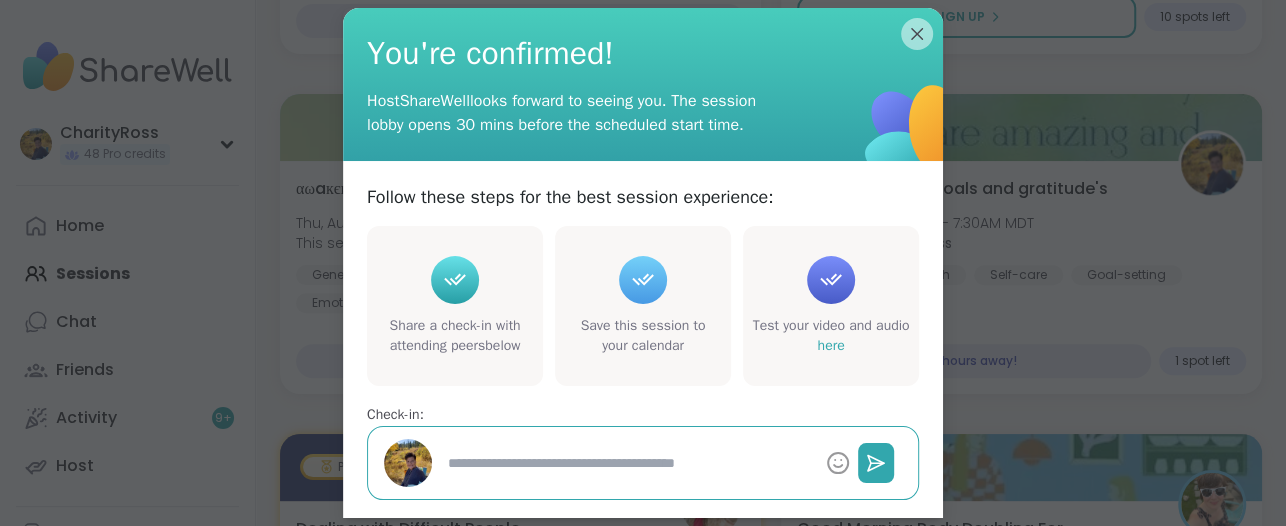 type on "*" 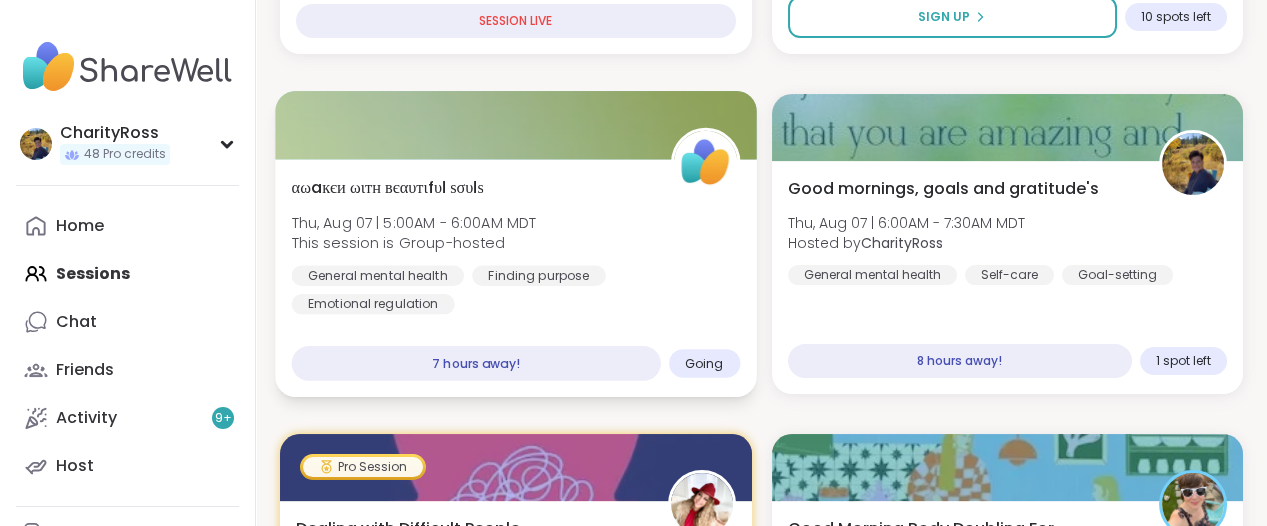 click on "αωaкєи ωιтн вєαυтιfυℓ ѕσυℓѕ Thu, Aug 07 | 5:00AM - 6:00AM MDT This session is Group-hosted General mental health Finding purpose Emotional regulation" at bounding box center (516, 244) 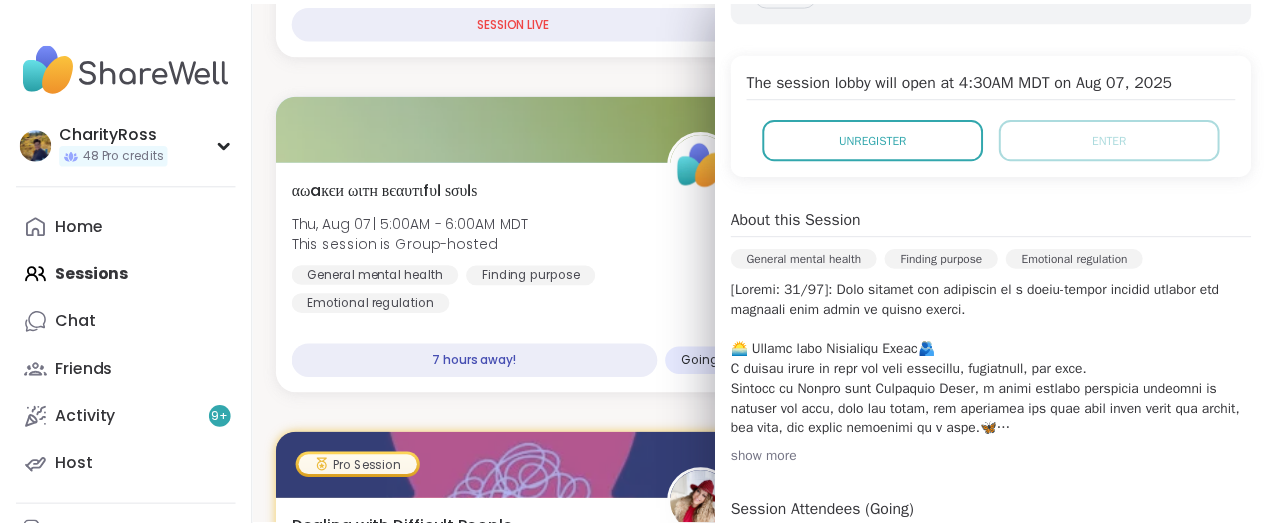 scroll, scrollTop: 500, scrollLeft: 0, axis: vertical 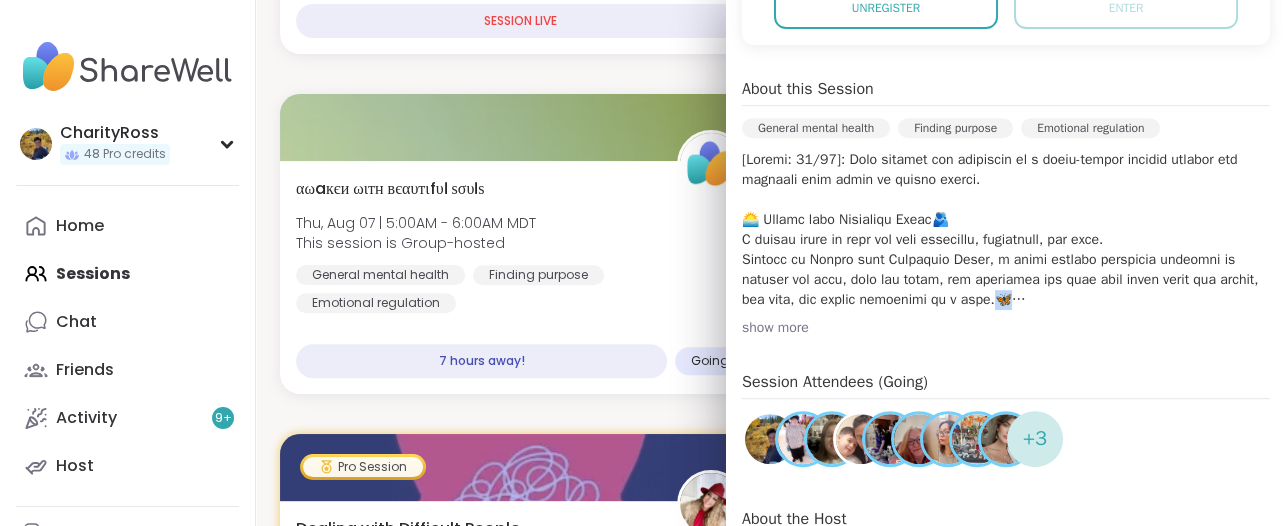 drag, startPoint x: 1072, startPoint y: 302, endPoint x: 1037, endPoint y: 303, distance: 35.014282 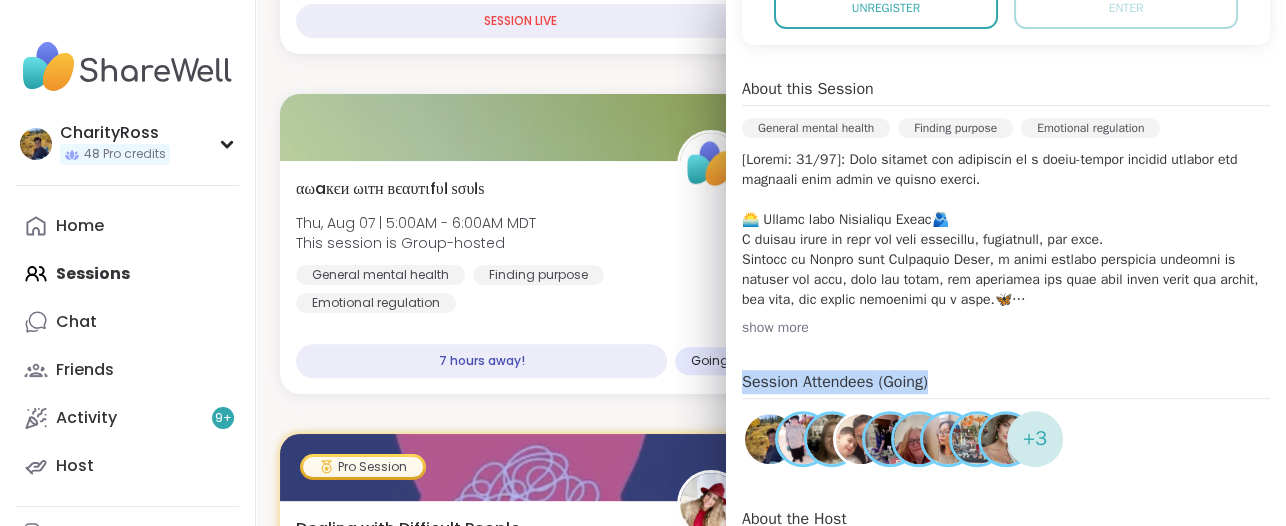 drag, startPoint x: 1016, startPoint y: 318, endPoint x: 965, endPoint y: 356, distance: 63.600315 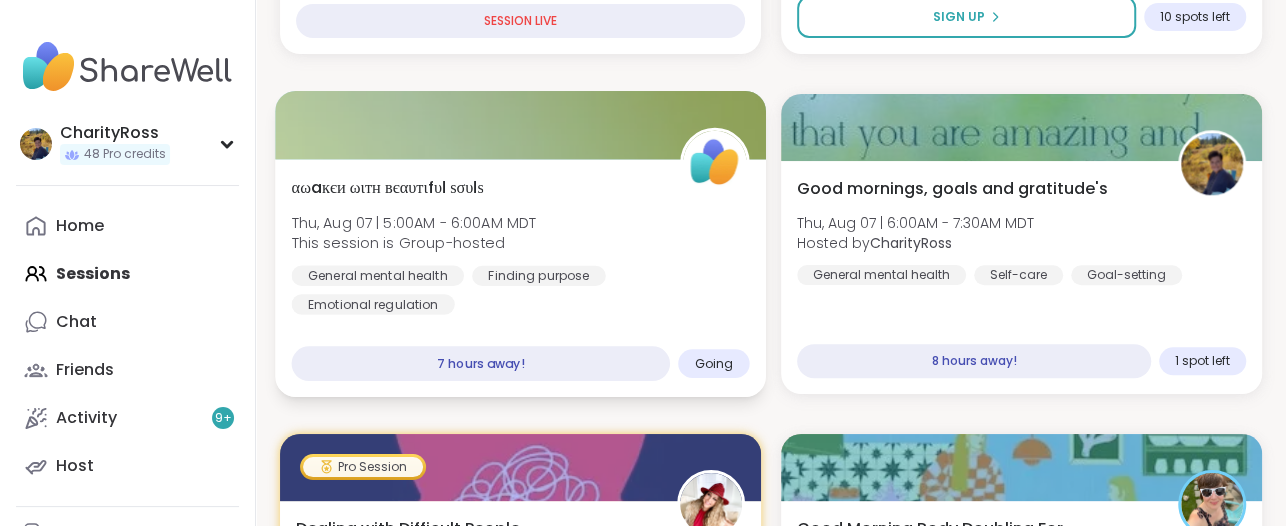 click on "αωaкєи ωιтн вєαυтιfυℓ ѕσυℓѕ Thu, Aug 07 | 5:00AM - 6:00AM MDT This session is Group-hosted General mental health Finding purpose Emotional regulation" at bounding box center (521, 244) 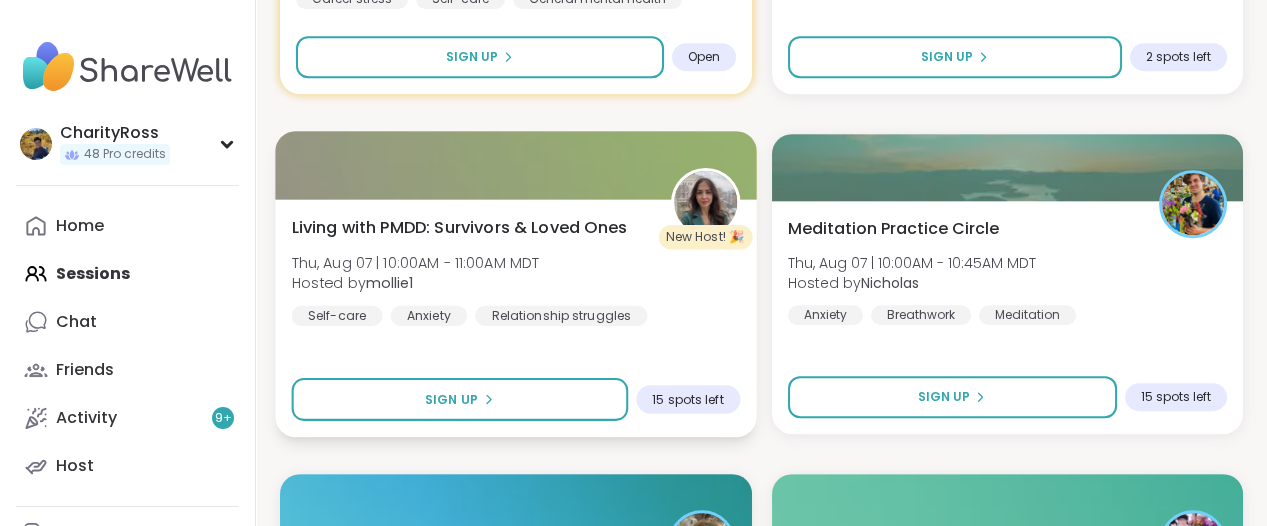 scroll, scrollTop: 3125, scrollLeft: 0, axis: vertical 